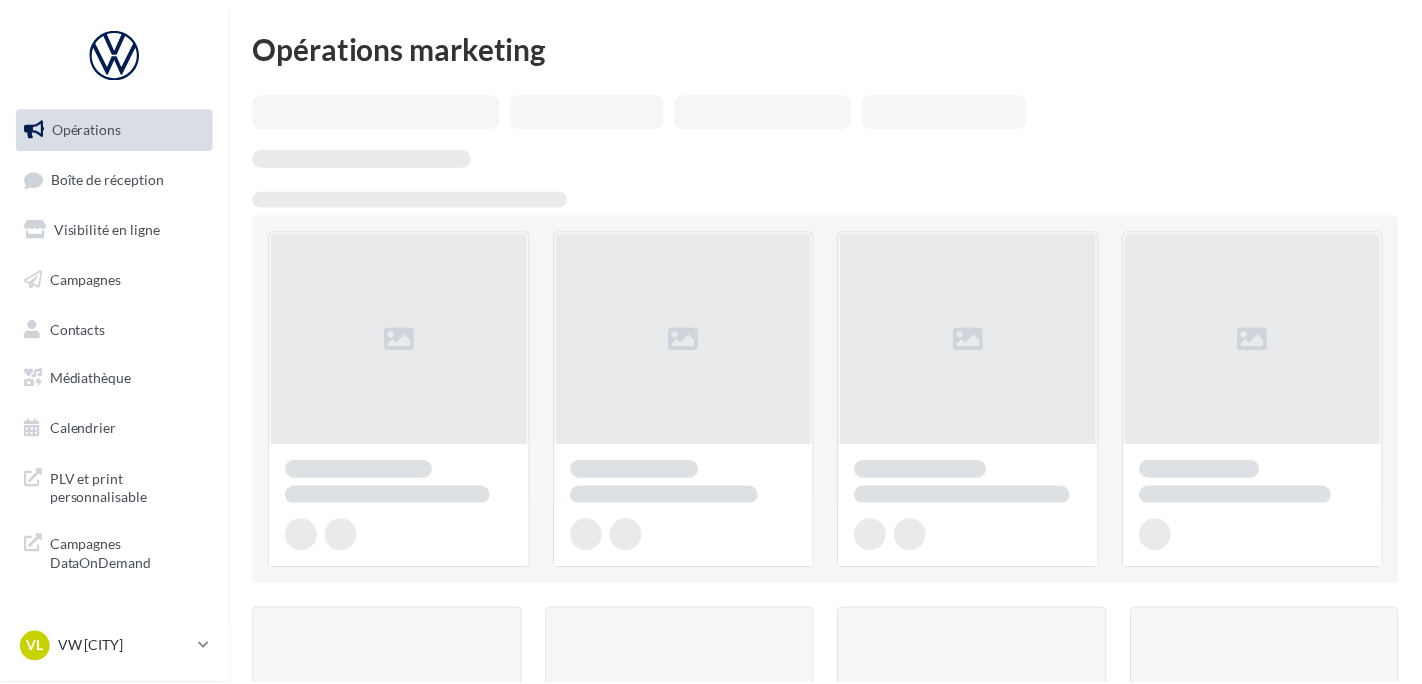 scroll, scrollTop: 0, scrollLeft: 0, axis: both 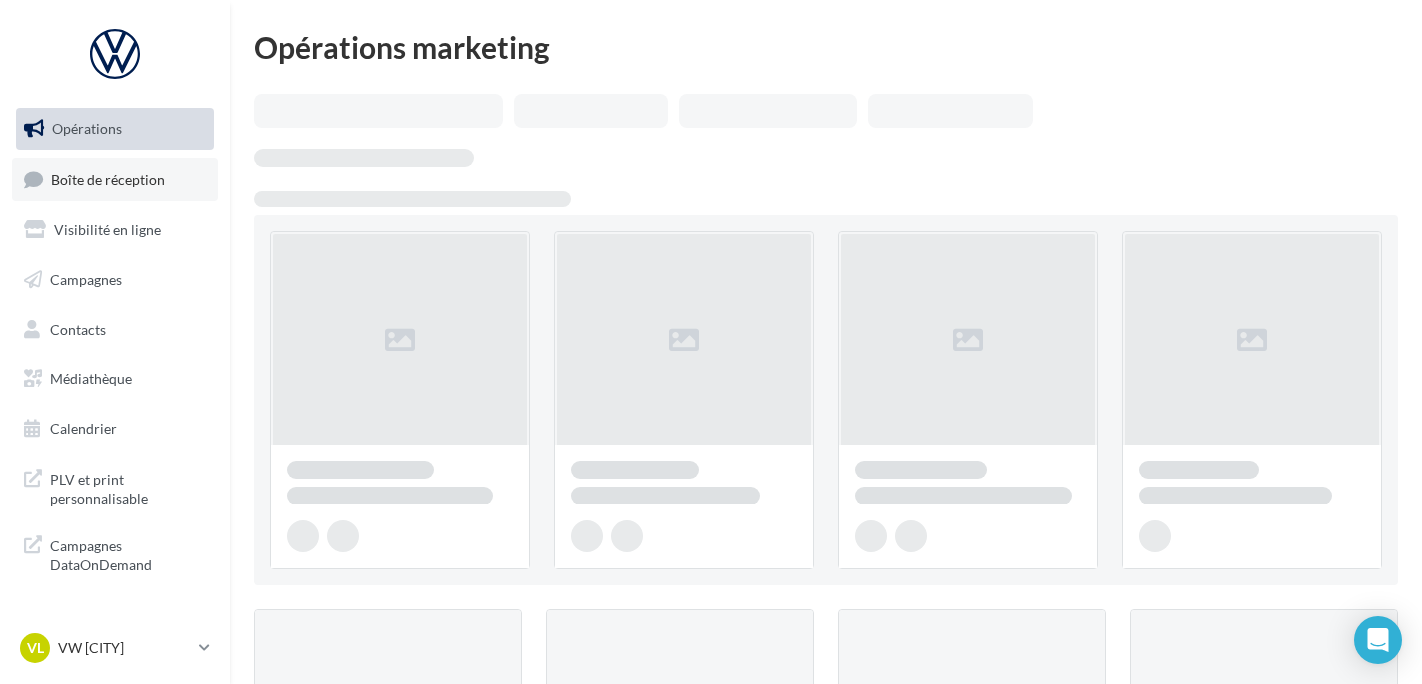 click on "Boîte de réception" at bounding box center [115, 179] 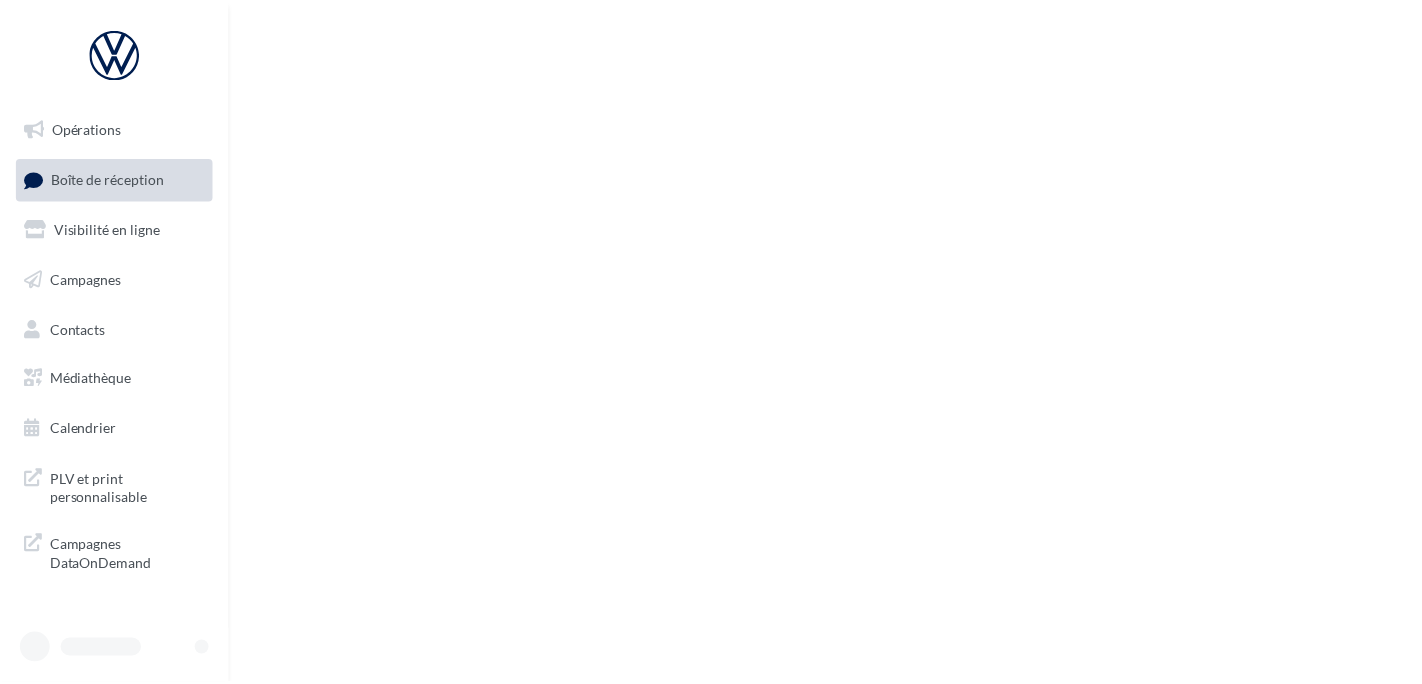 scroll, scrollTop: 0, scrollLeft: 0, axis: both 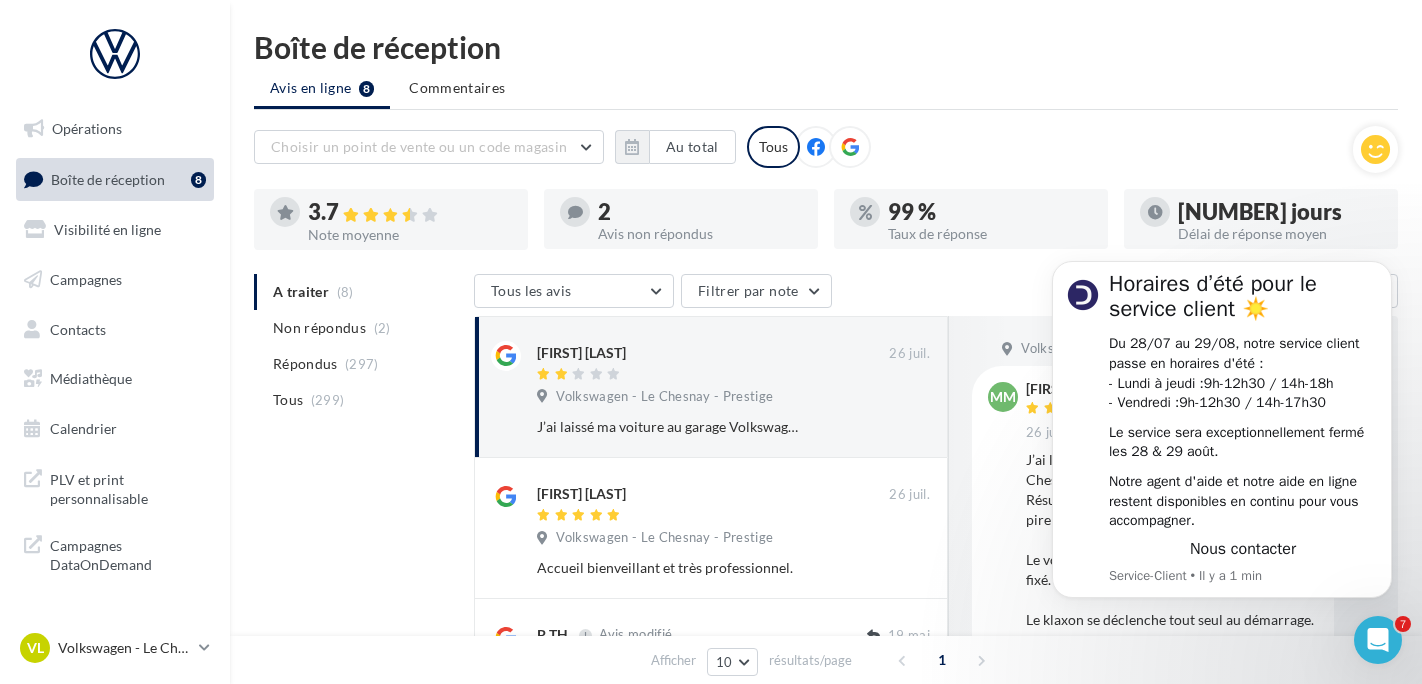 click at bounding box center [1012, 498] 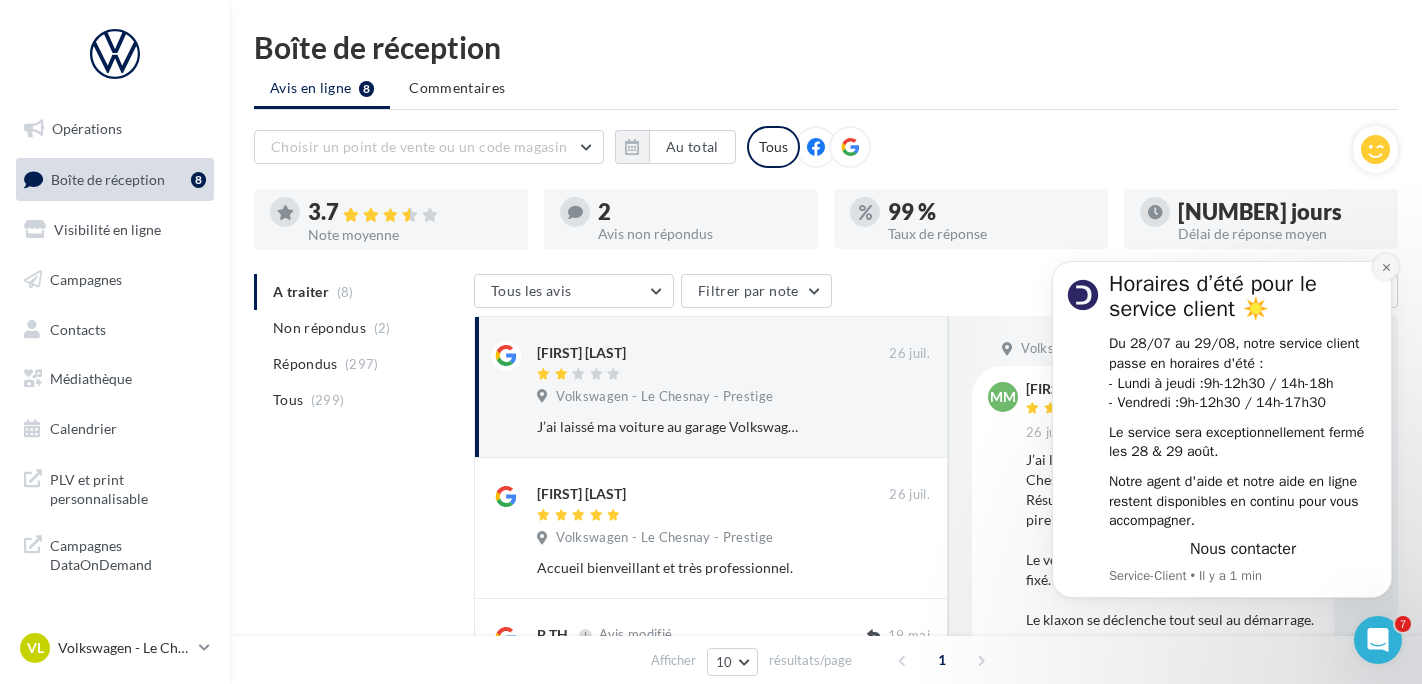 click at bounding box center (1386, 267) 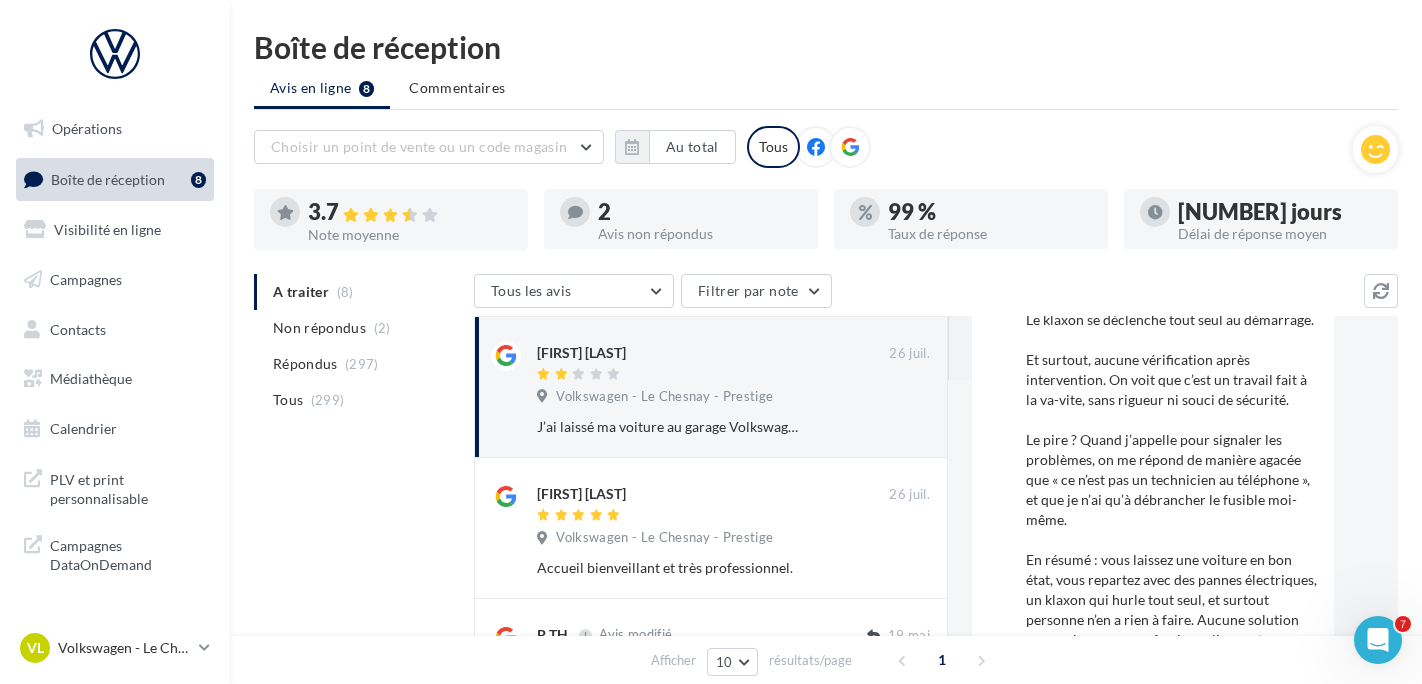 scroll, scrollTop: 390, scrollLeft: 0, axis: vertical 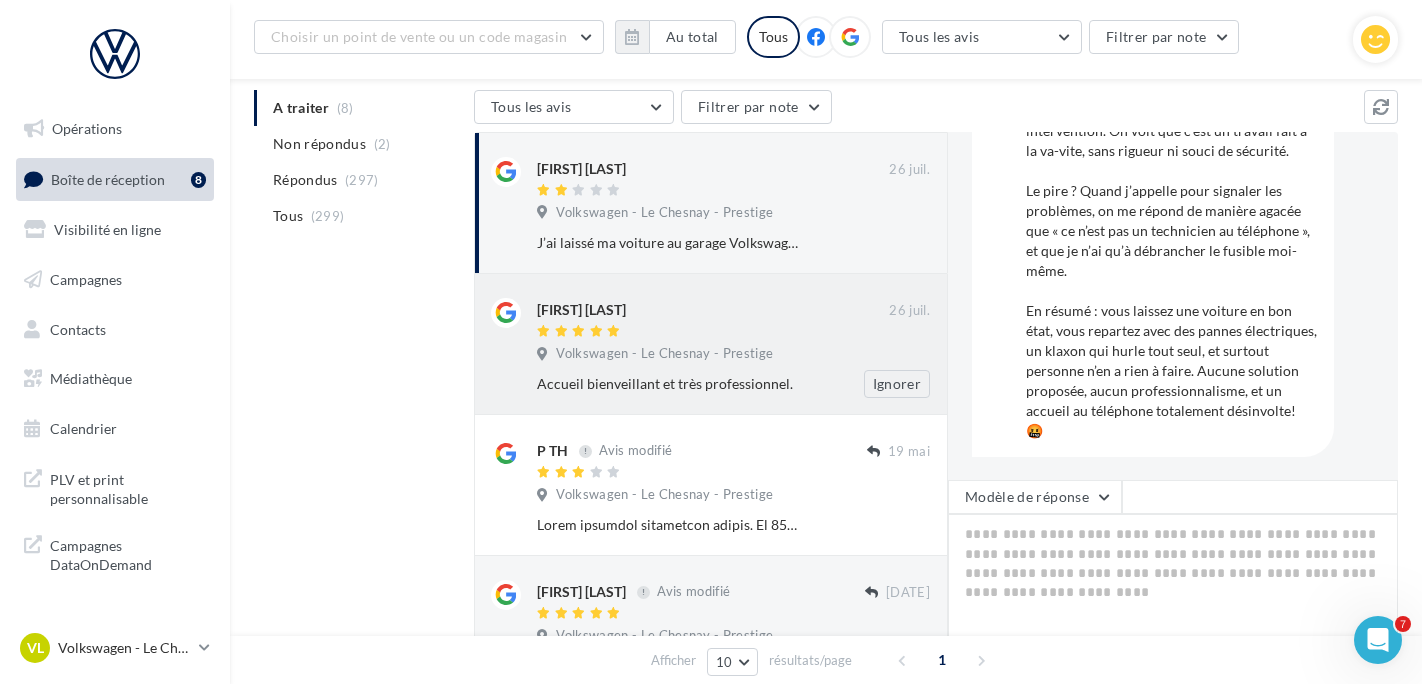 click on "[FIRST] [LAST]" at bounding box center [713, 308] 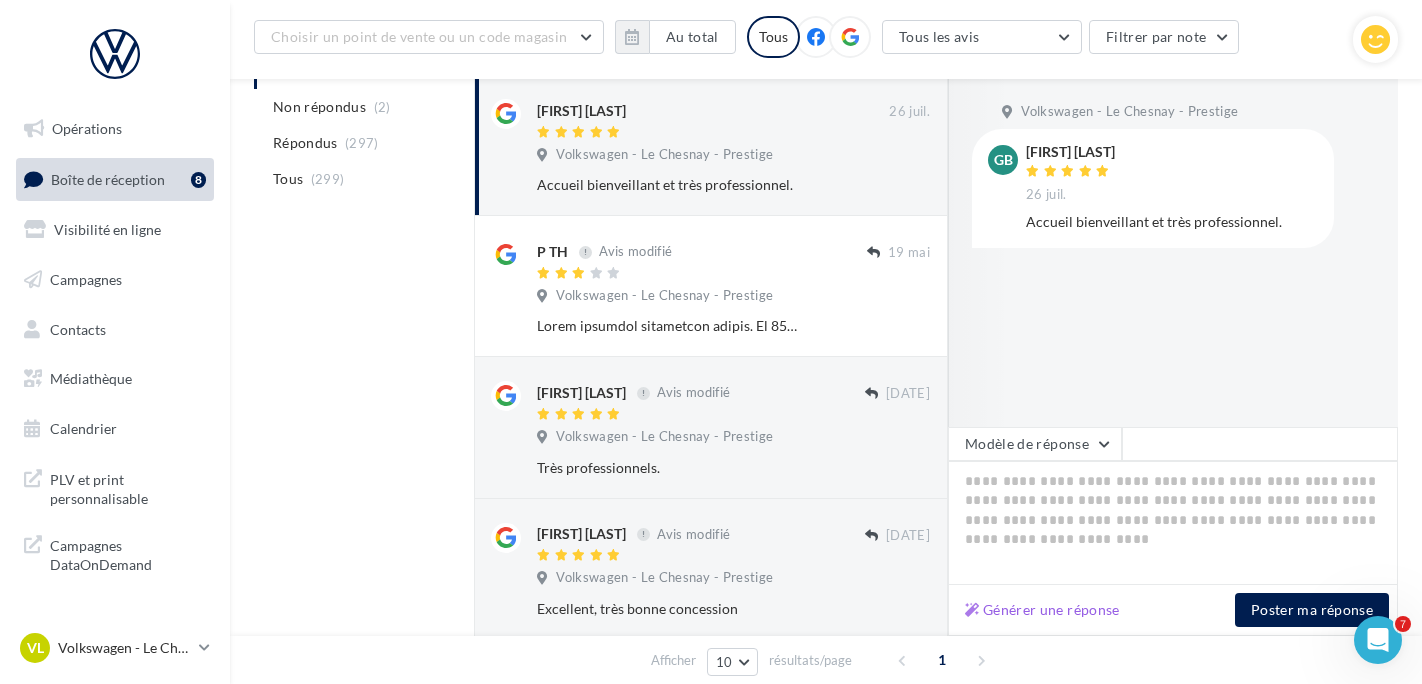 scroll, scrollTop: 400, scrollLeft: 0, axis: vertical 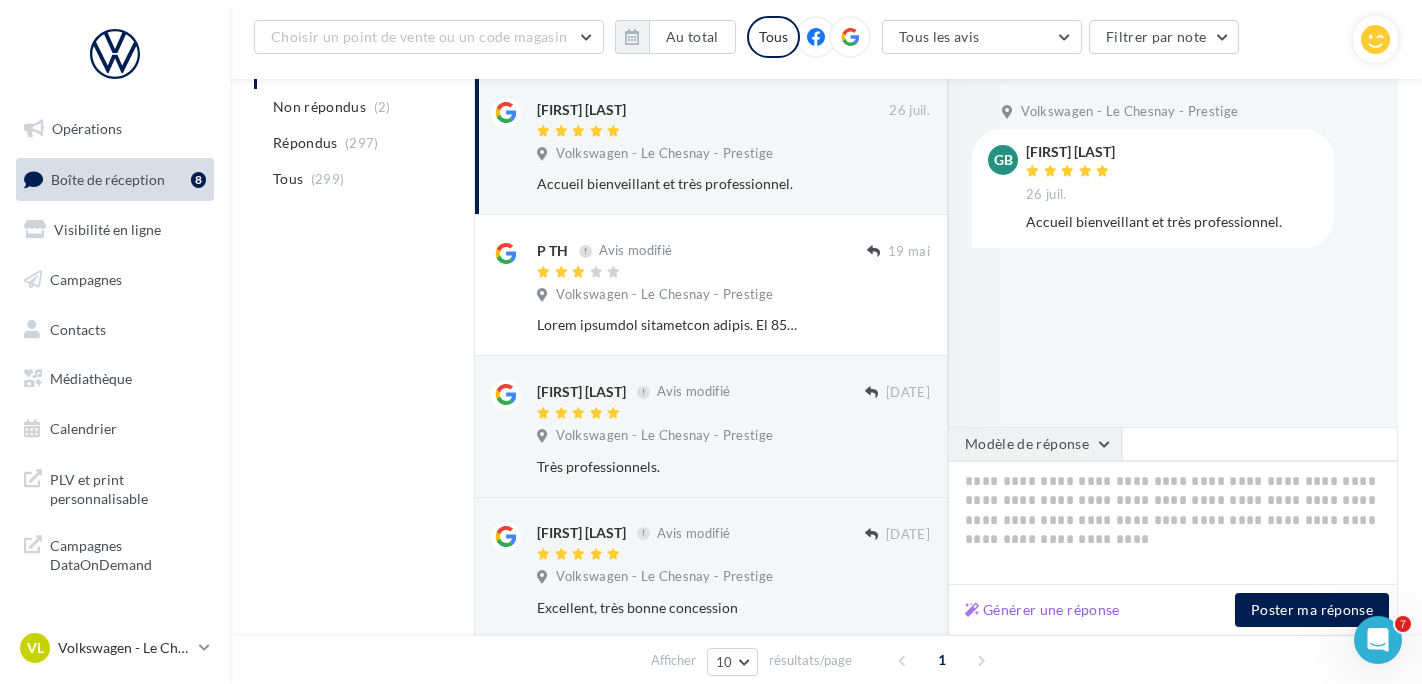 click on "Modèle de réponse" at bounding box center [1035, 444] 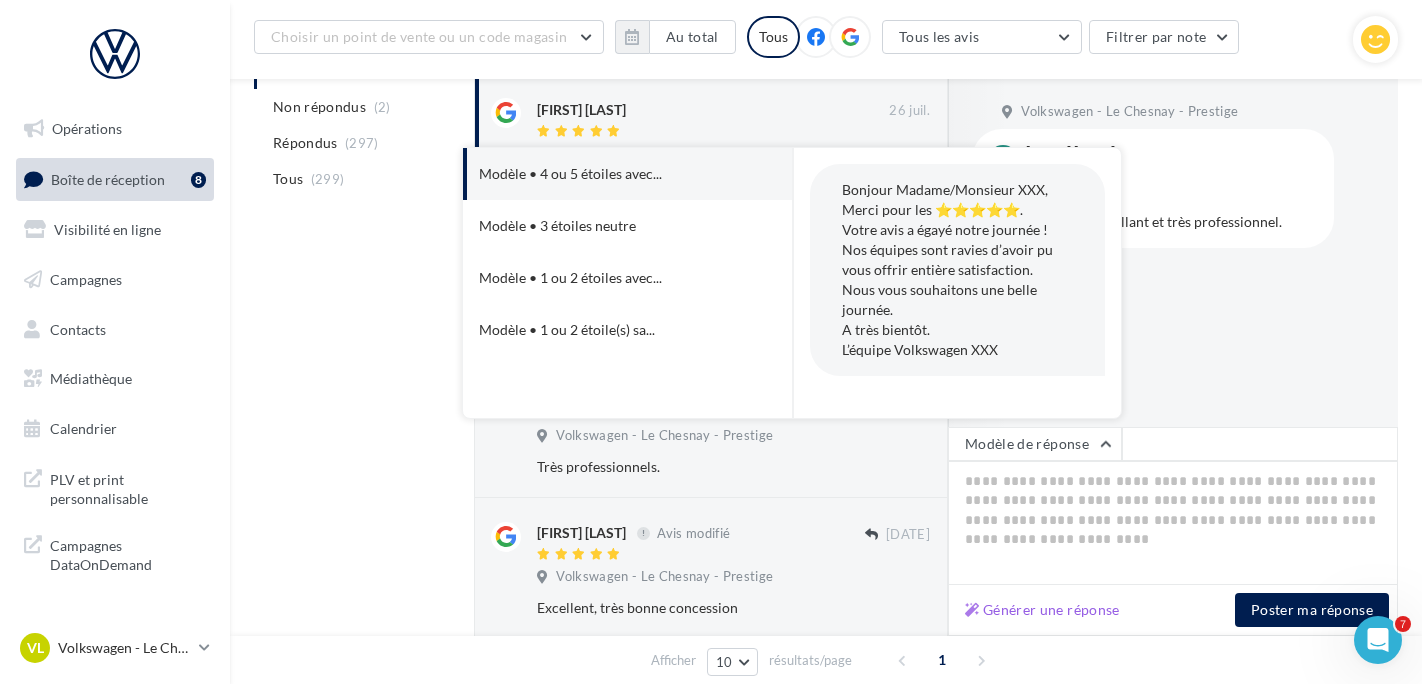 click on "Modèle •	4 ou 5 étoiles avec..." at bounding box center (600, 174) 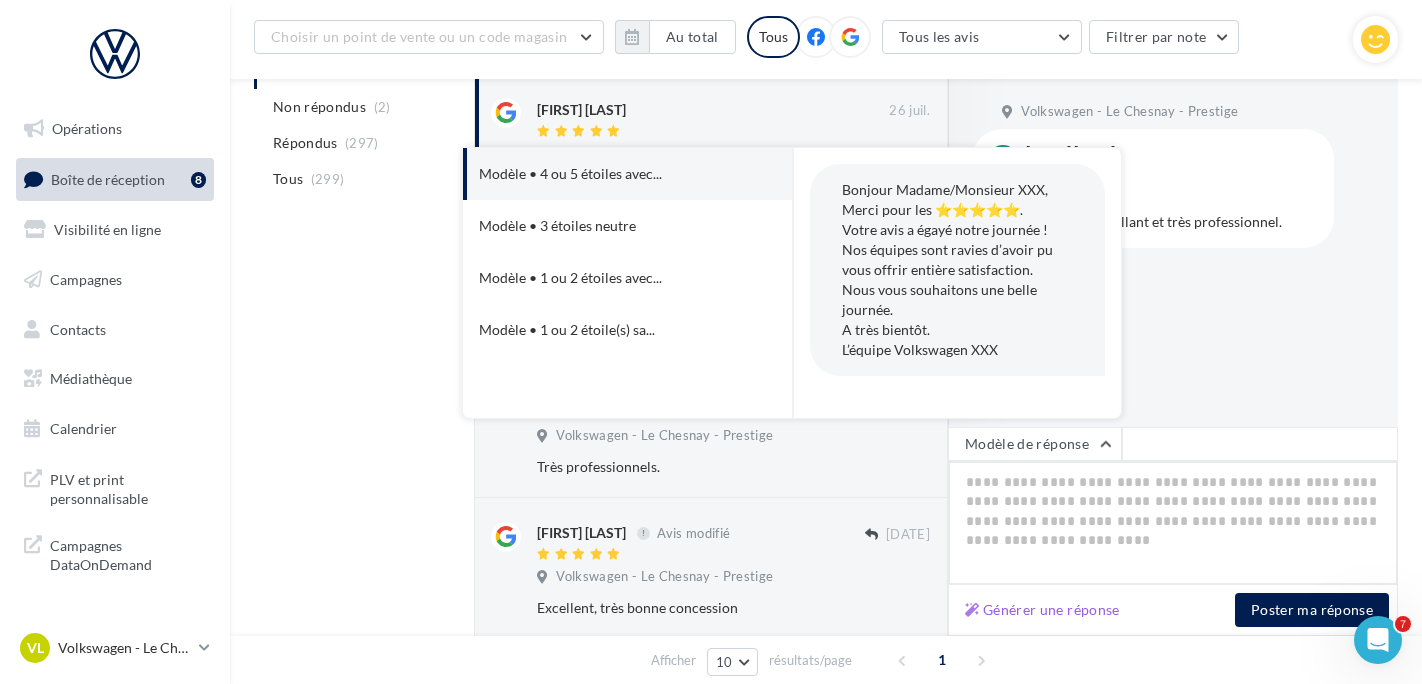 type on "**********" 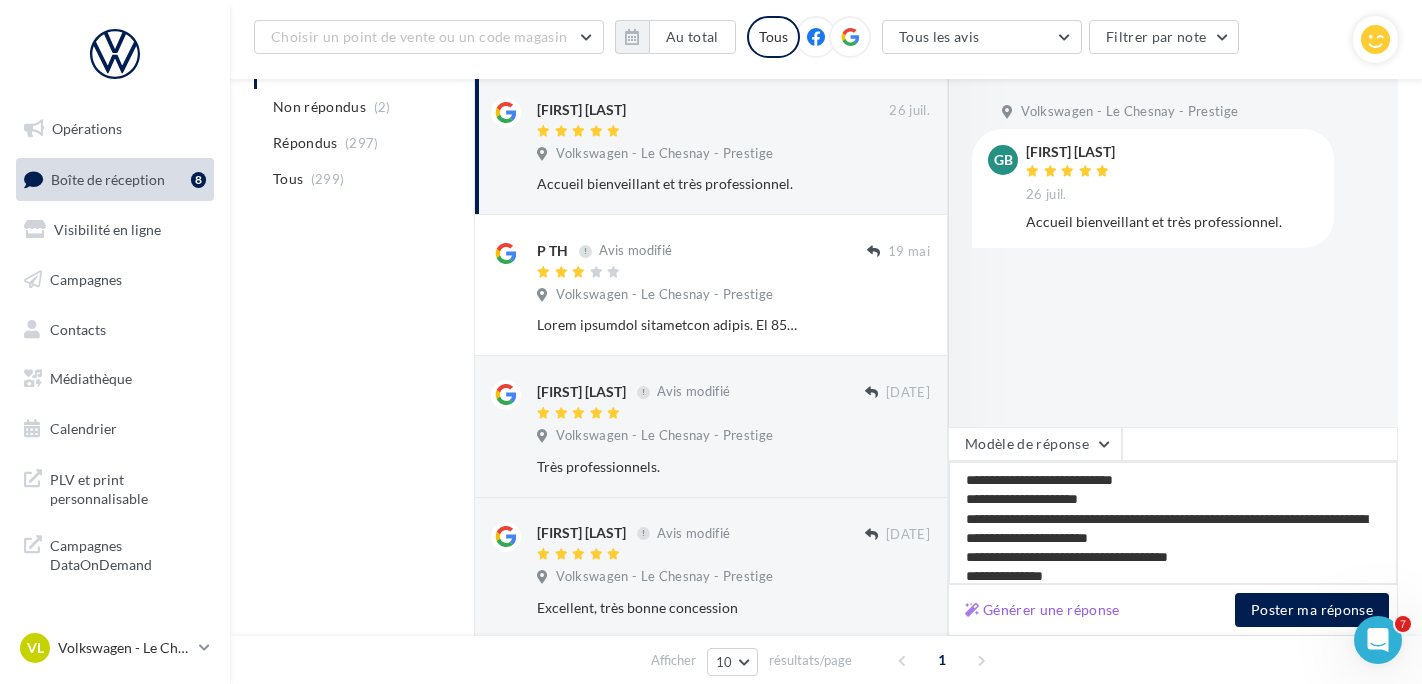 drag, startPoint x: 1075, startPoint y: 481, endPoint x: 1015, endPoint y: 470, distance: 61 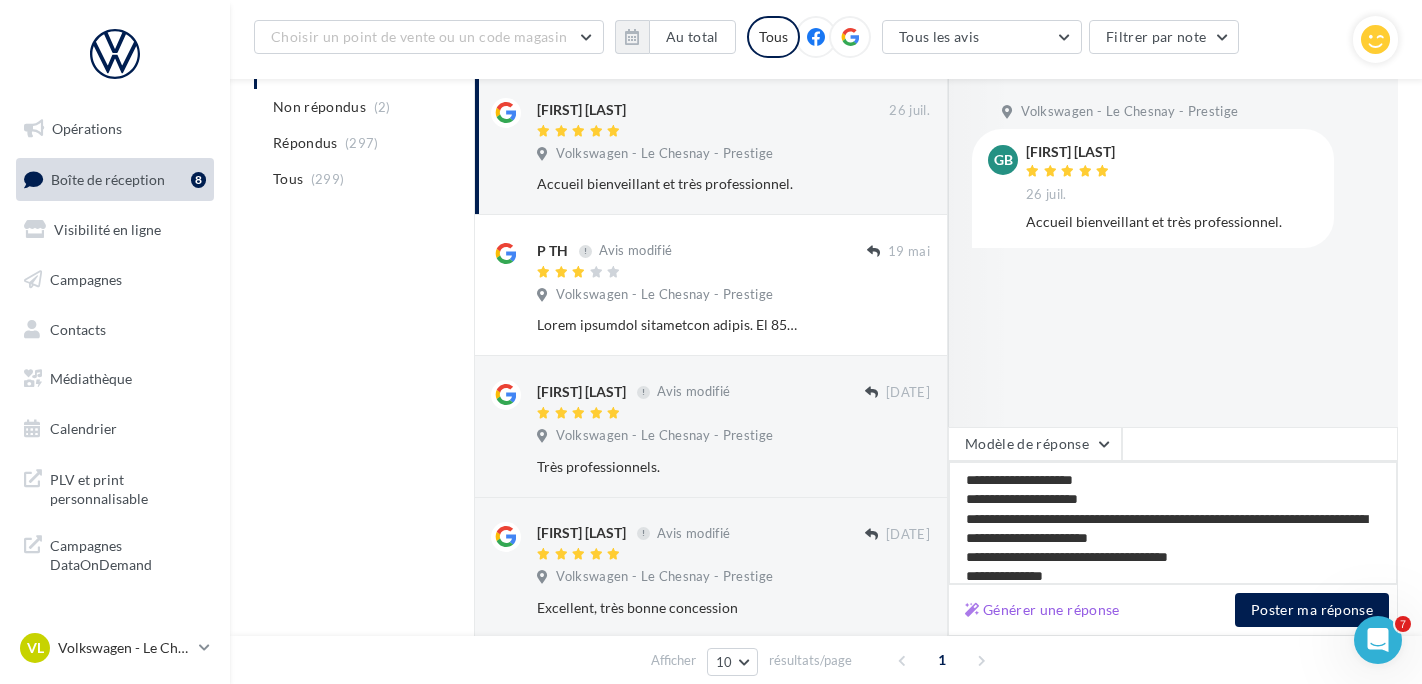 type on "**********" 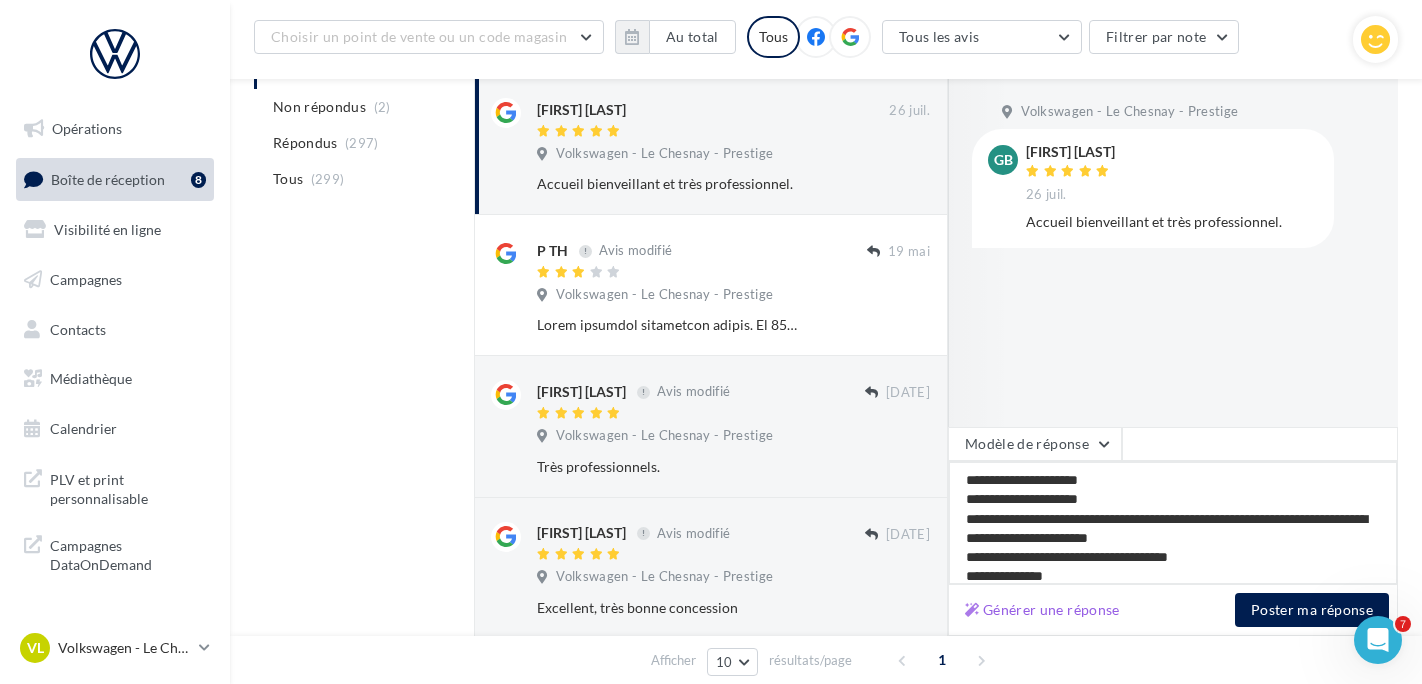 click on "**********" at bounding box center [1173, 523] 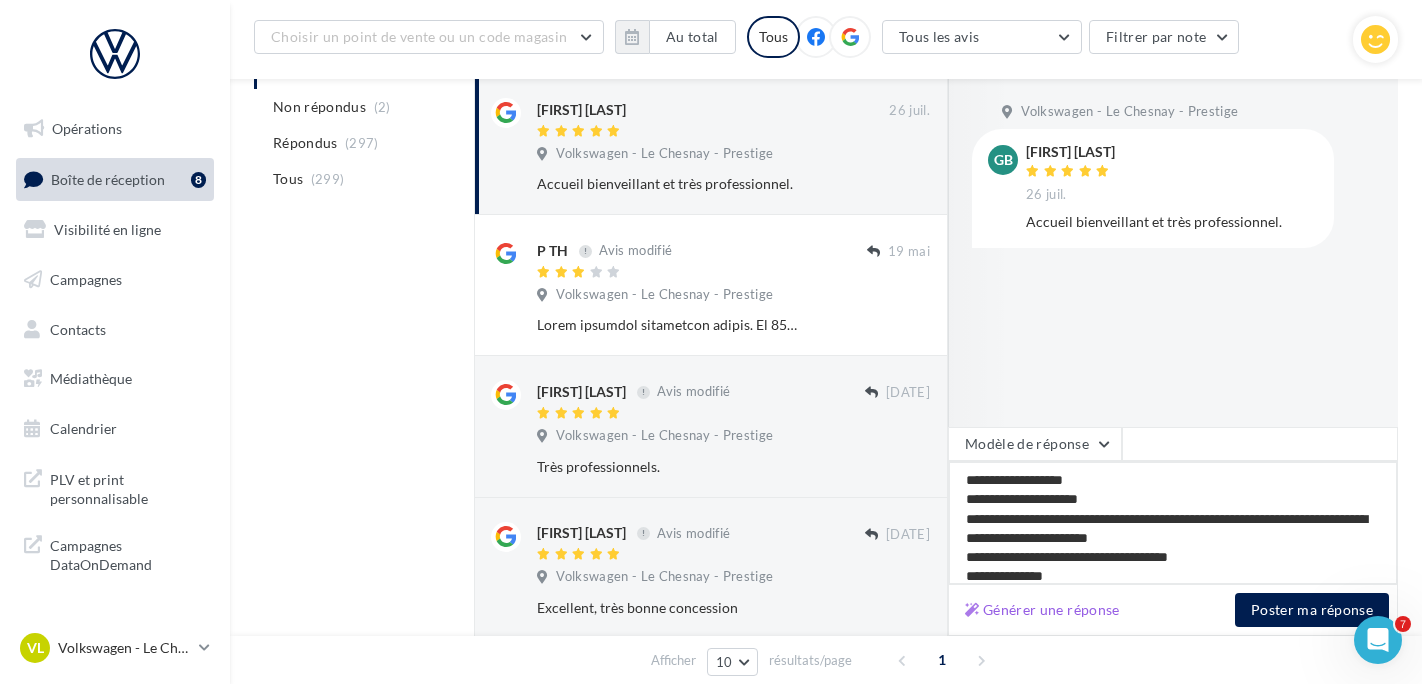 click on "**********" at bounding box center [1173, 523] 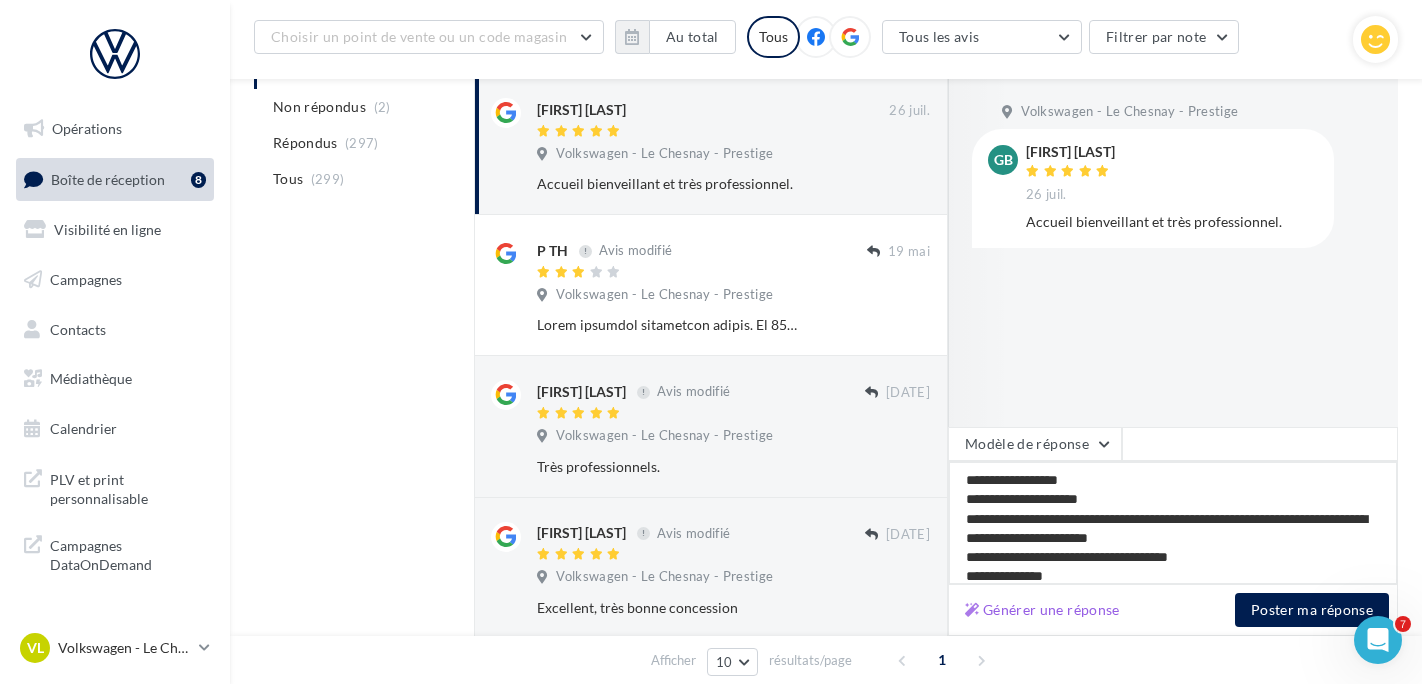 type on "**********" 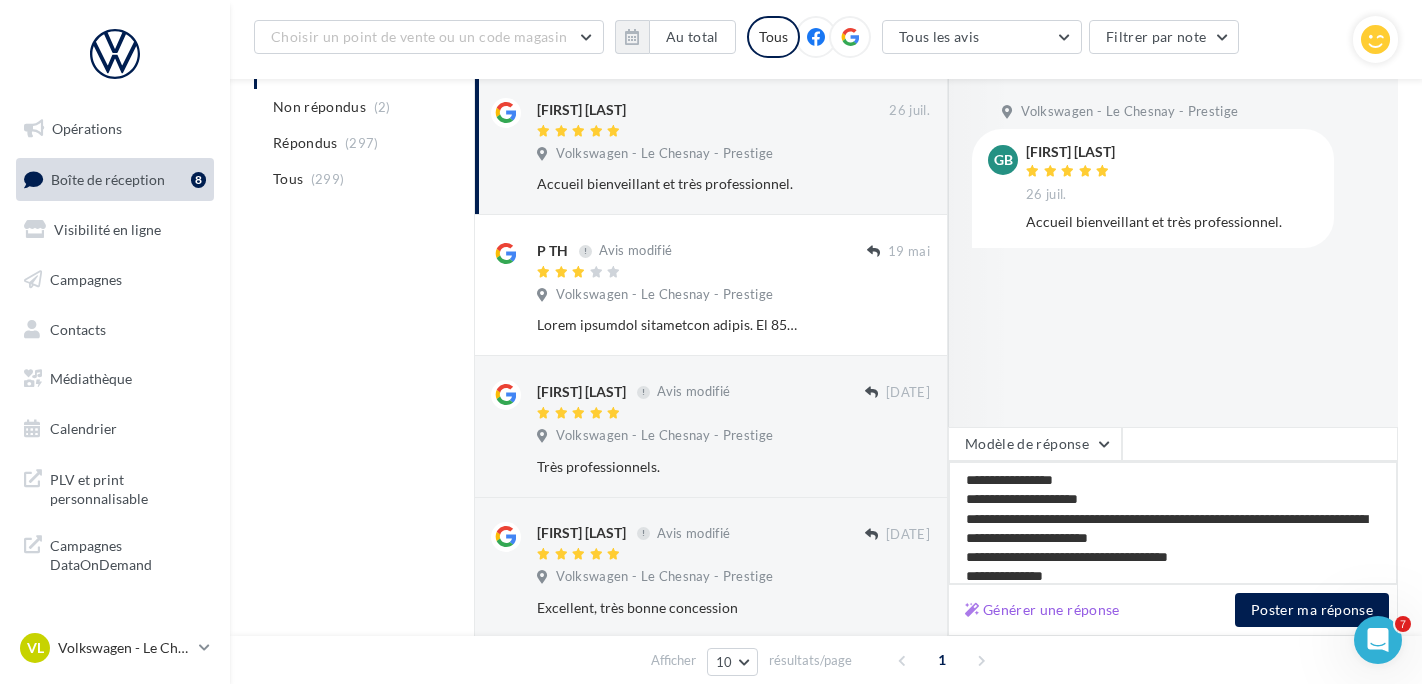 type on "**********" 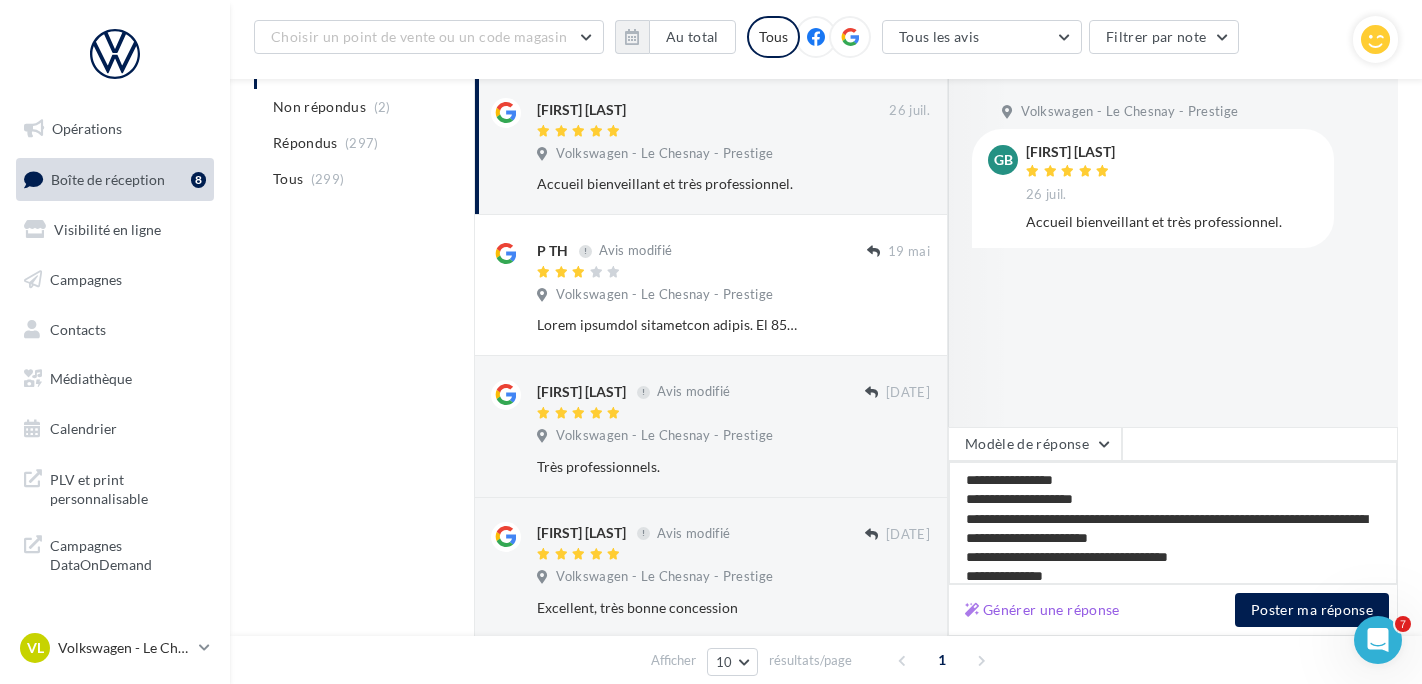 click on "**********" at bounding box center [1173, 523] 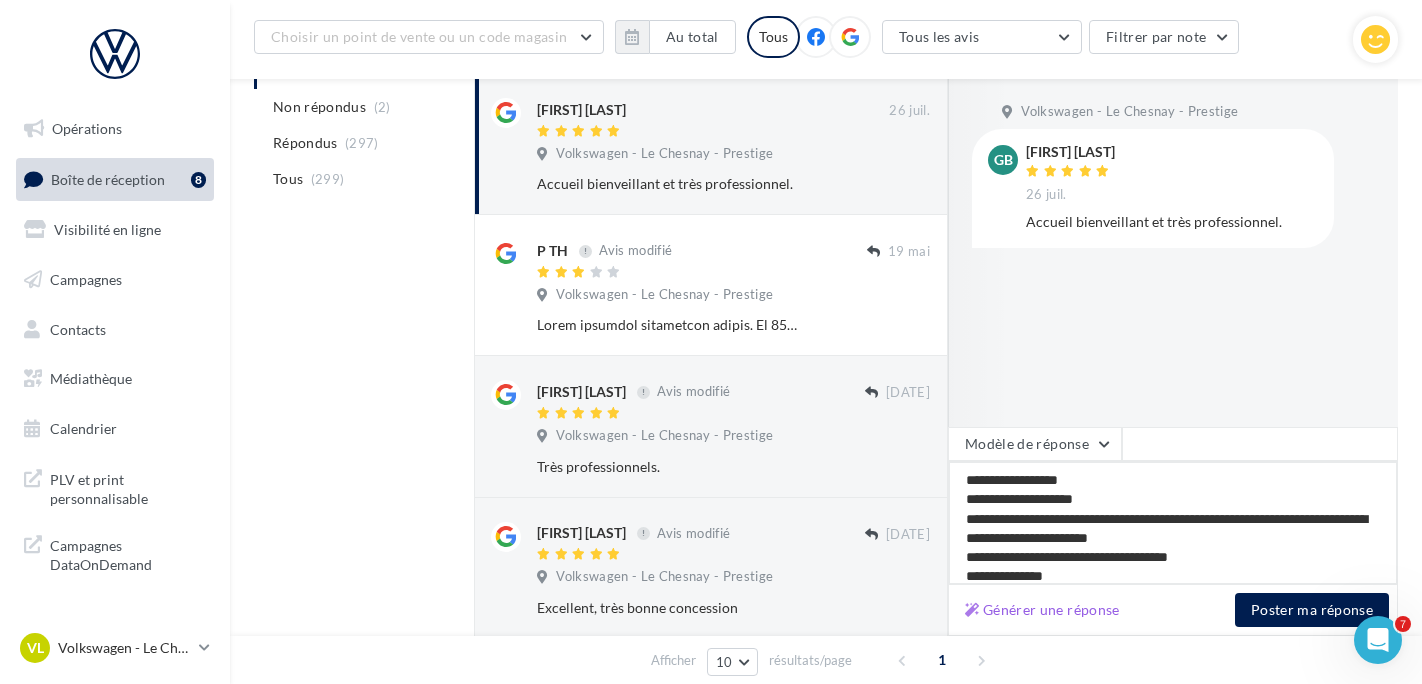type on "**********" 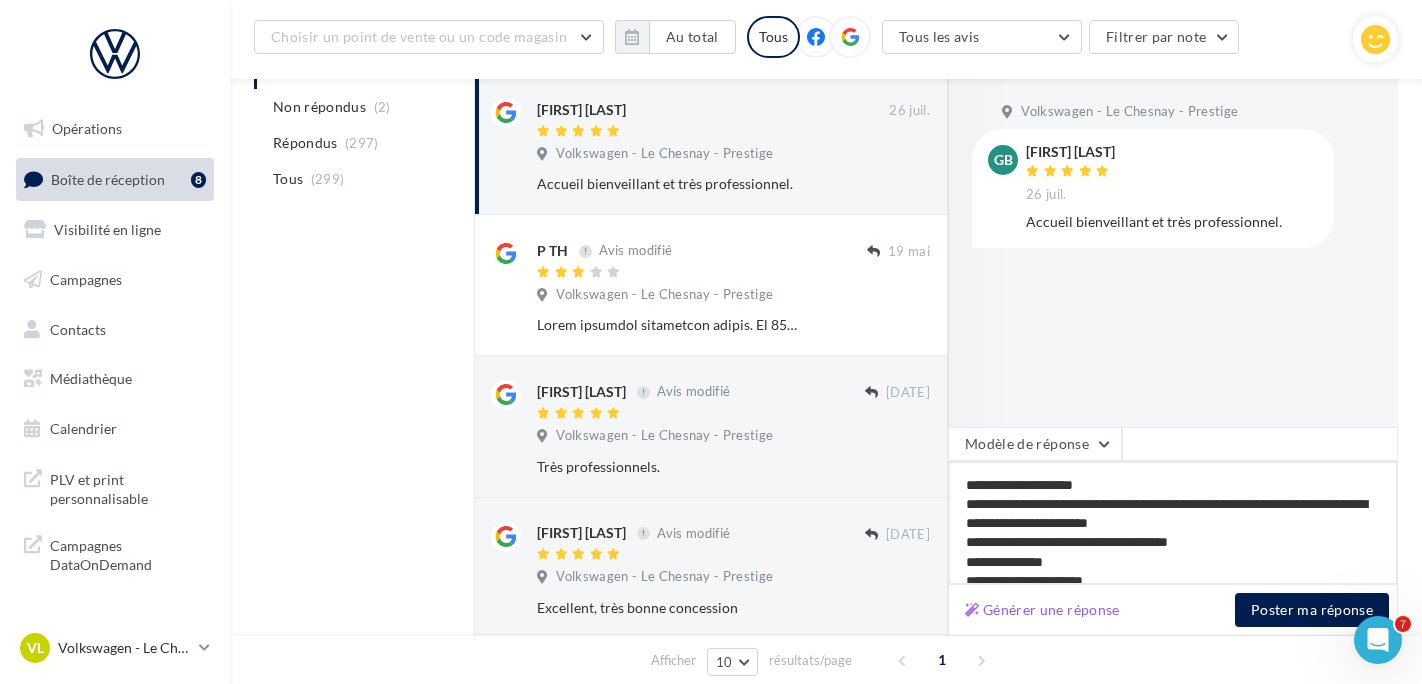 scroll, scrollTop: 50, scrollLeft: 0, axis: vertical 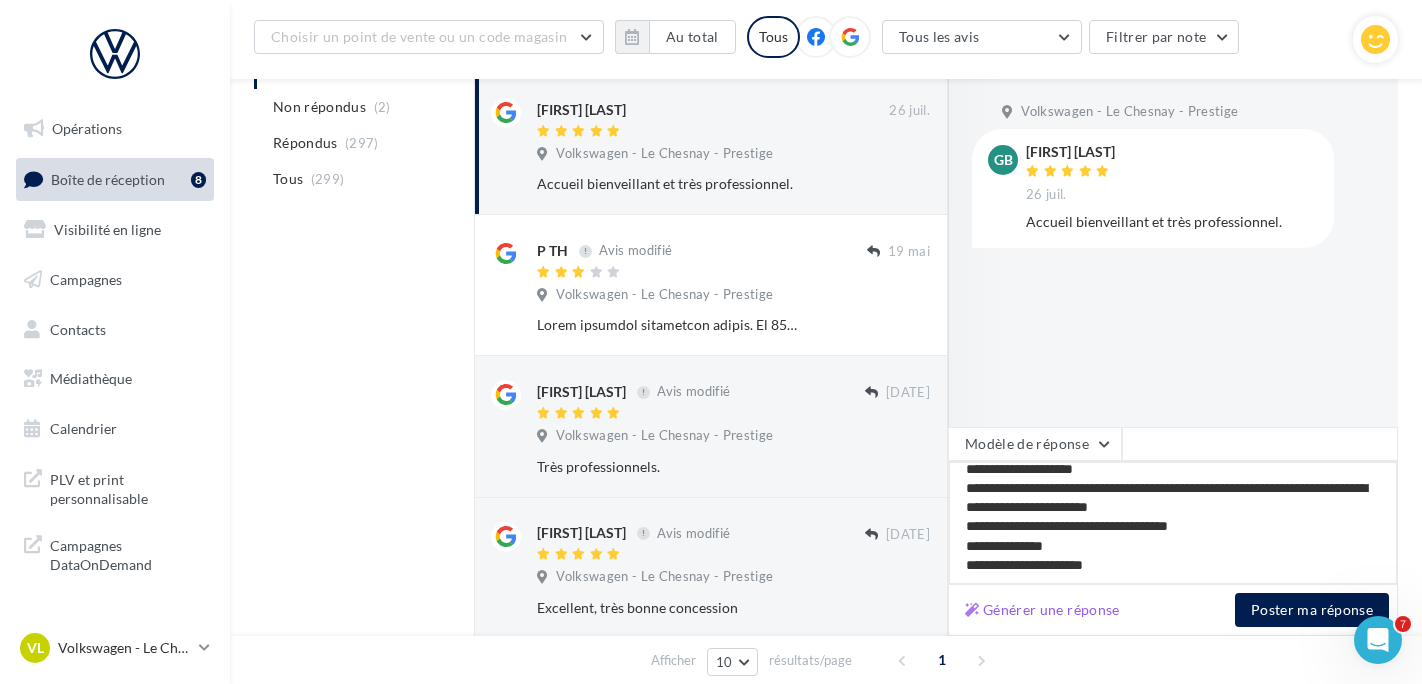 click on "**********" at bounding box center [1173, 523] 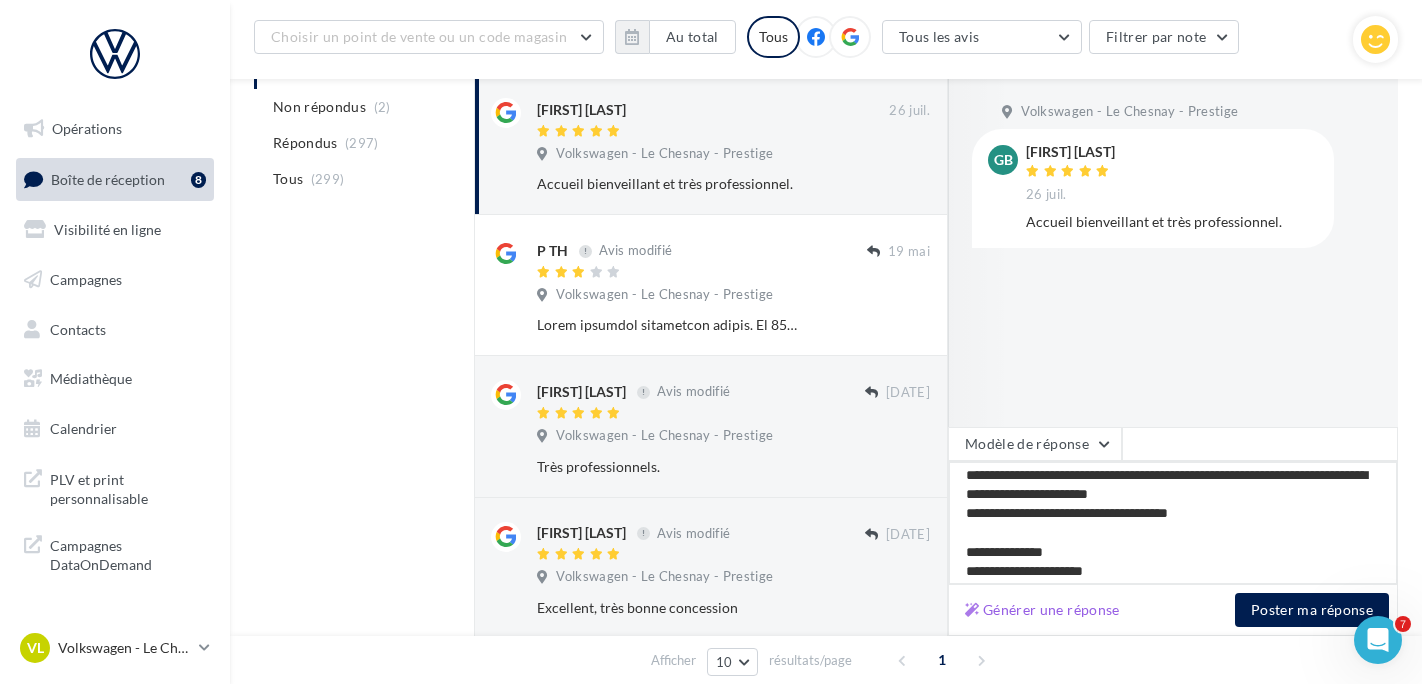 scroll, scrollTop: 69, scrollLeft: 0, axis: vertical 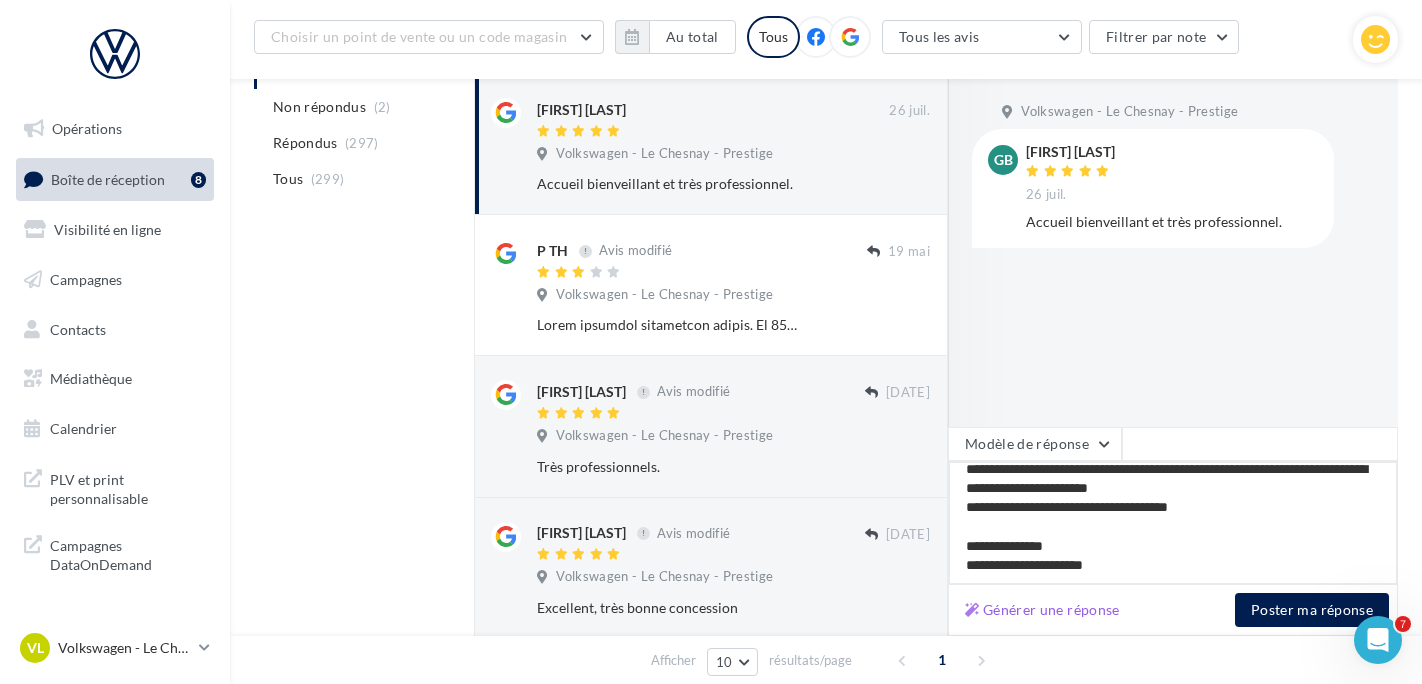click on "**********" at bounding box center (1173, 523) 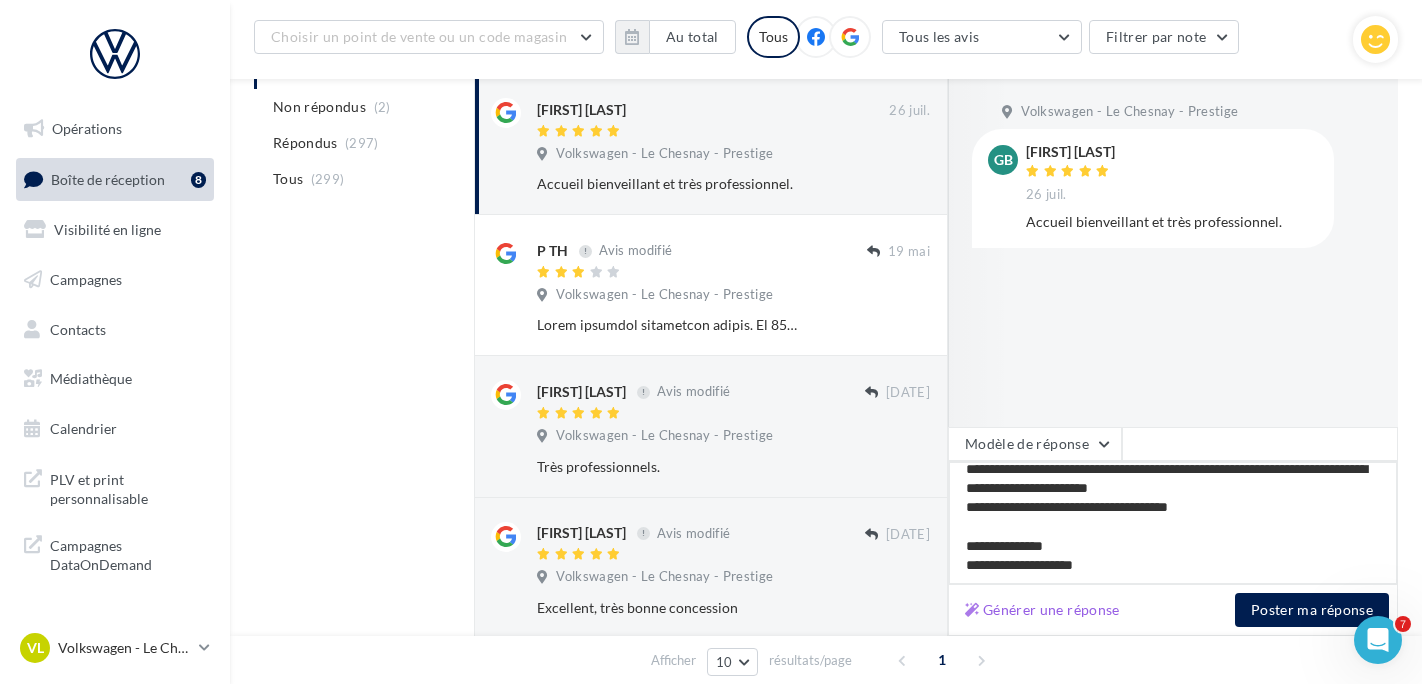 type on "**********" 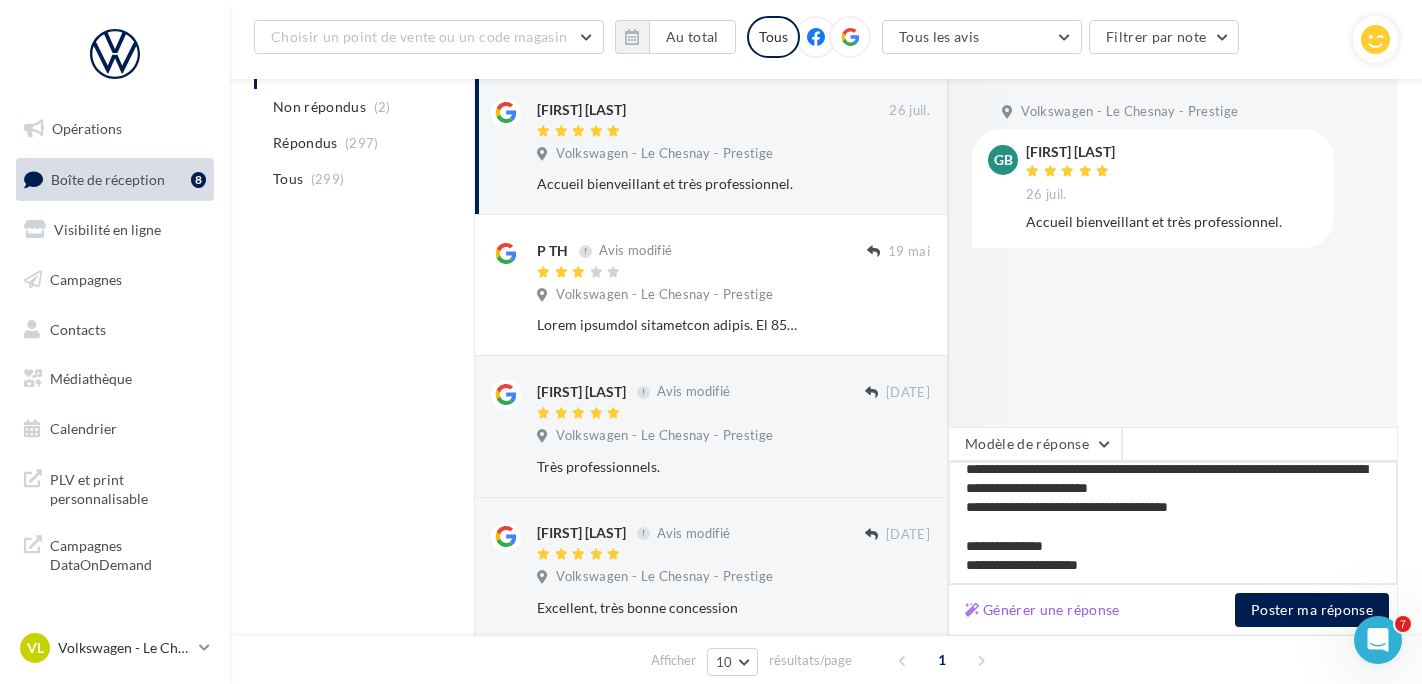 type on "**********" 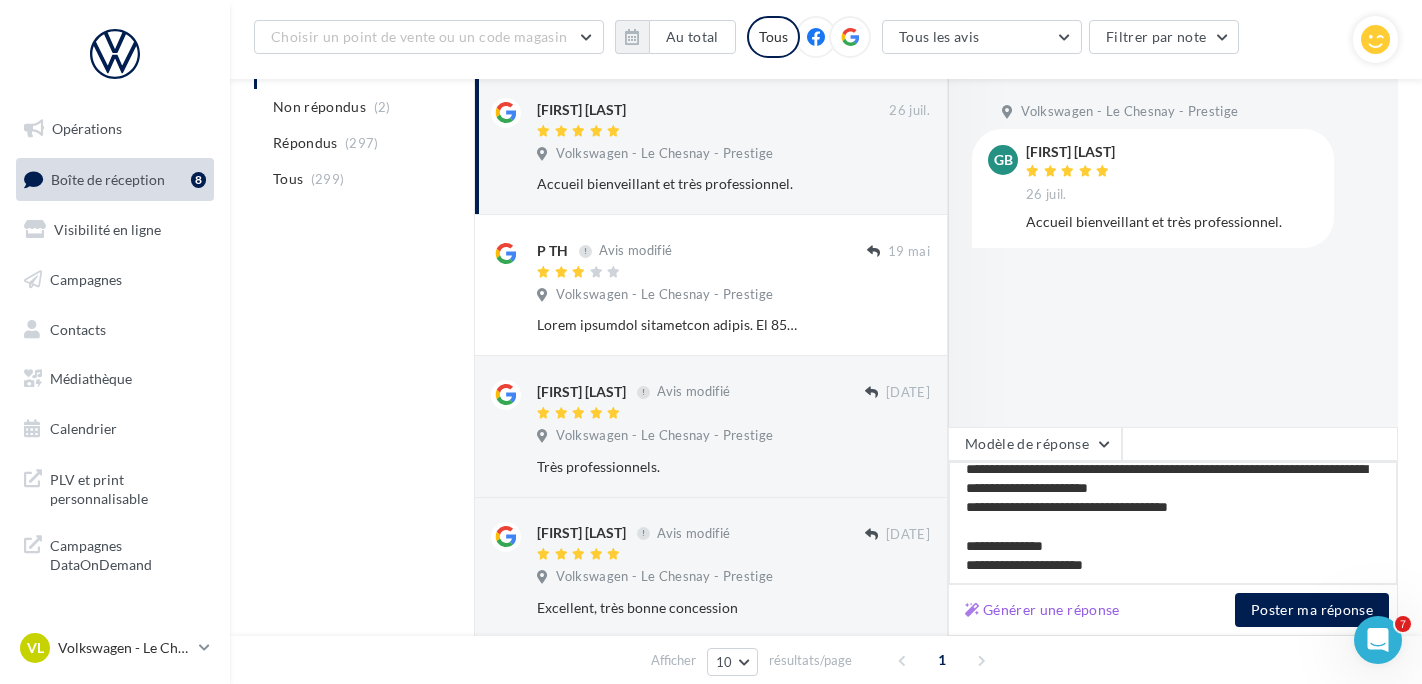 type on "**********" 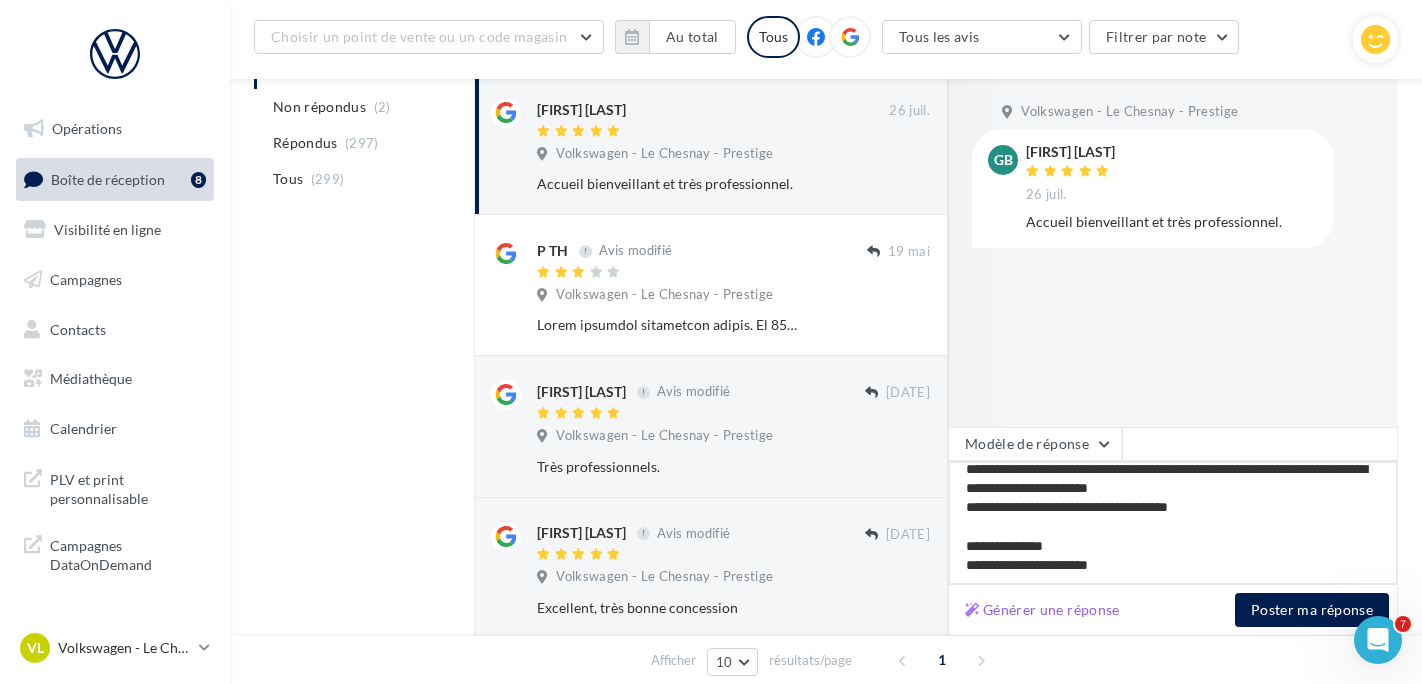 type on "**********" 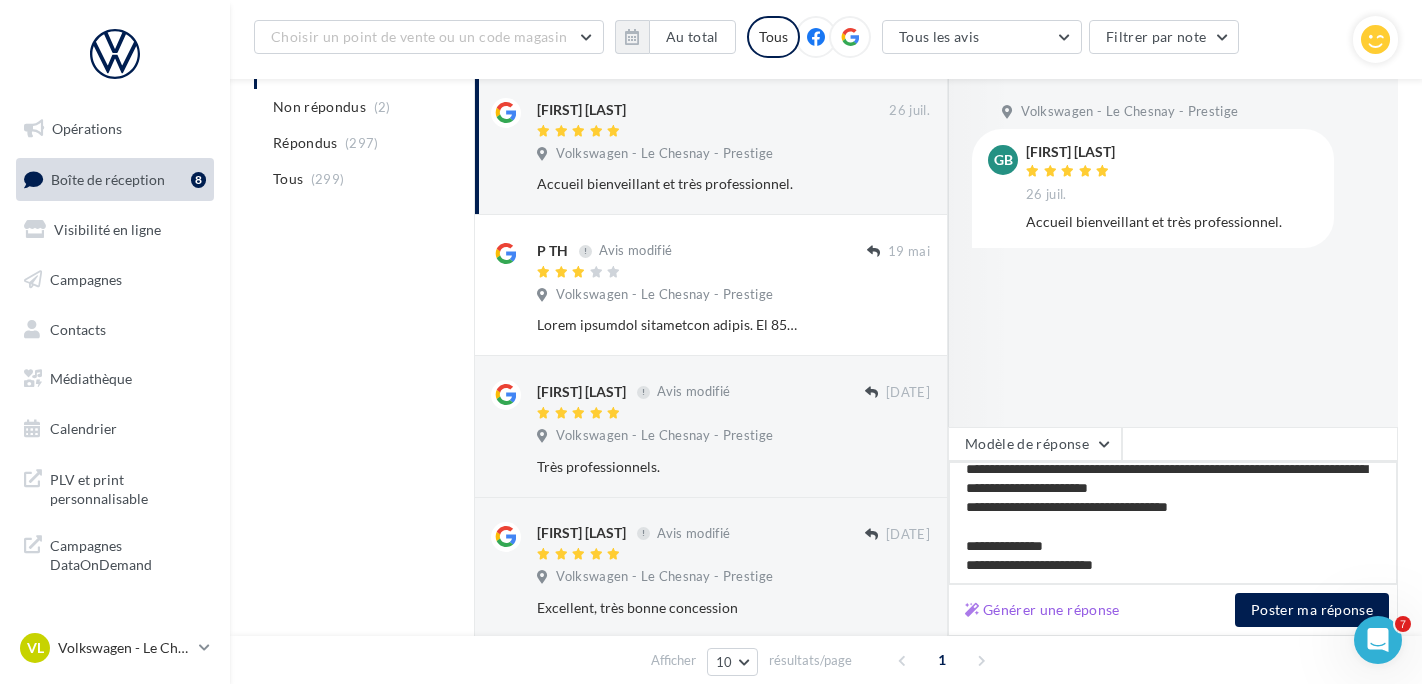 type on "**********" 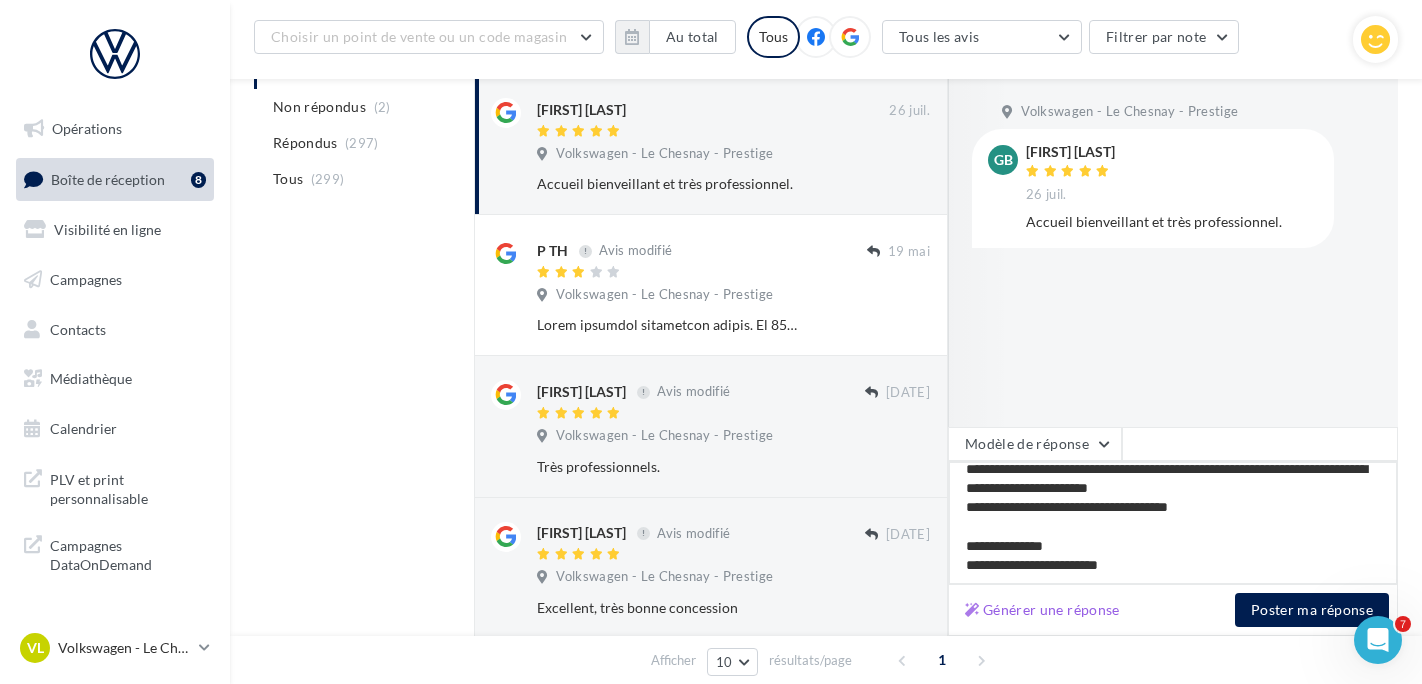 type on "**********" 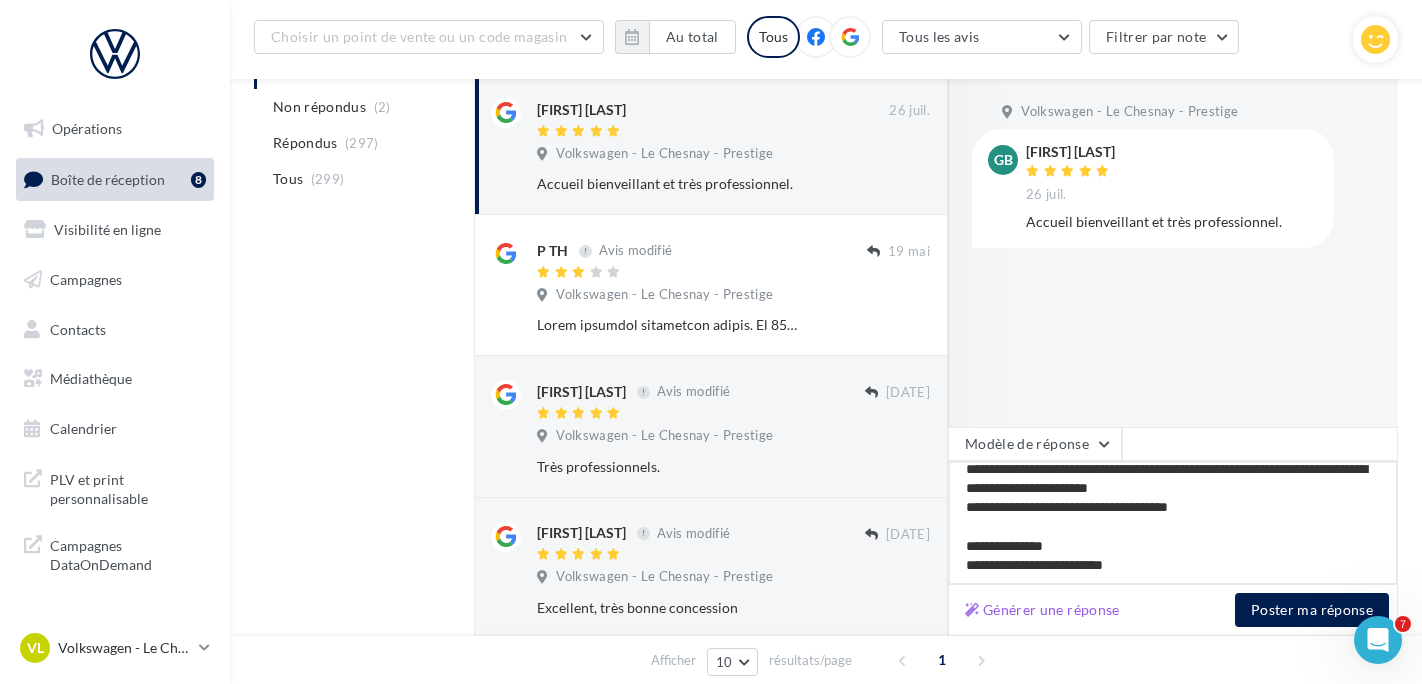 type on "**********" 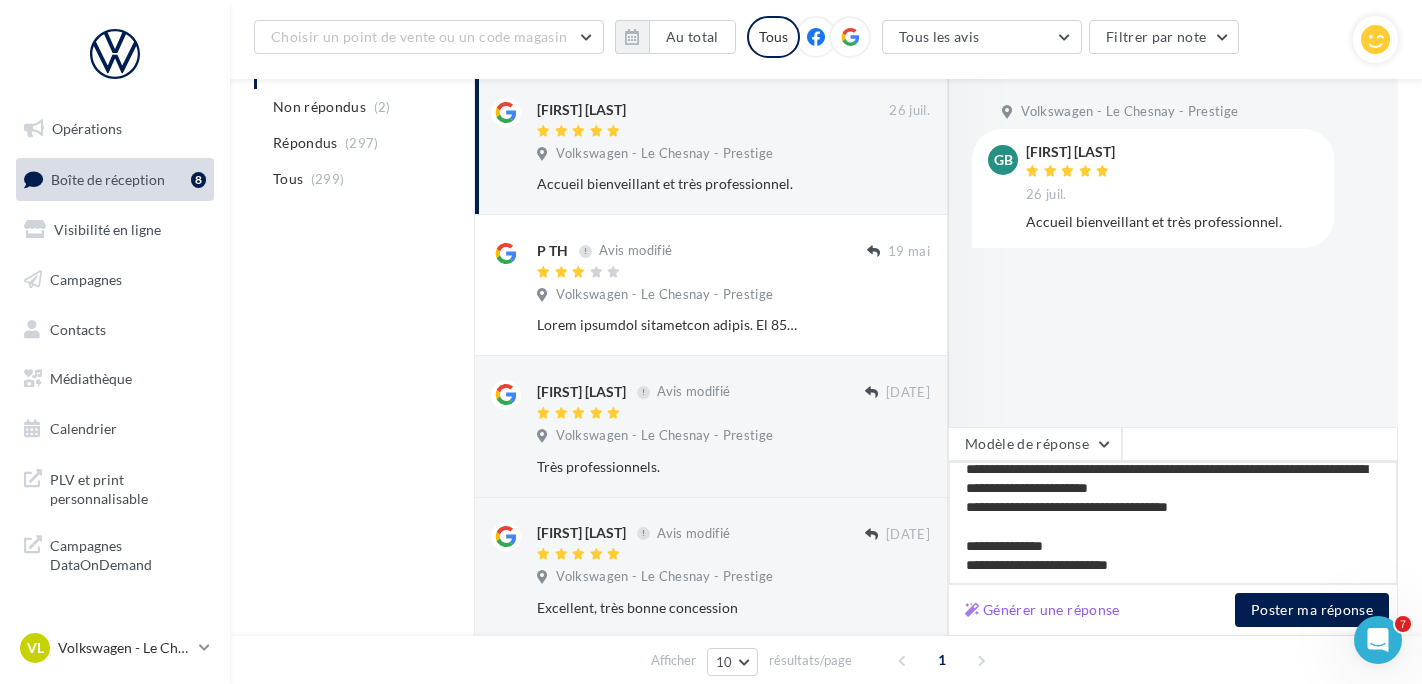 type on "**********" 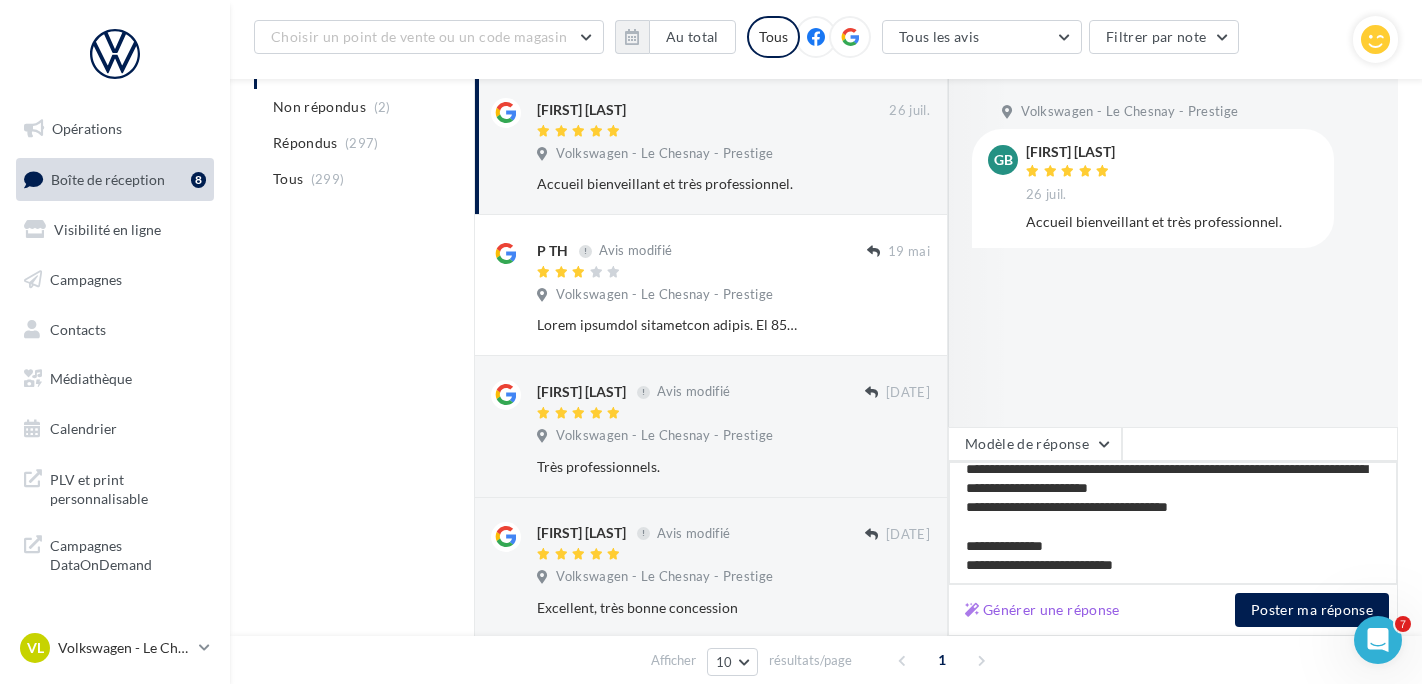type on "**********" 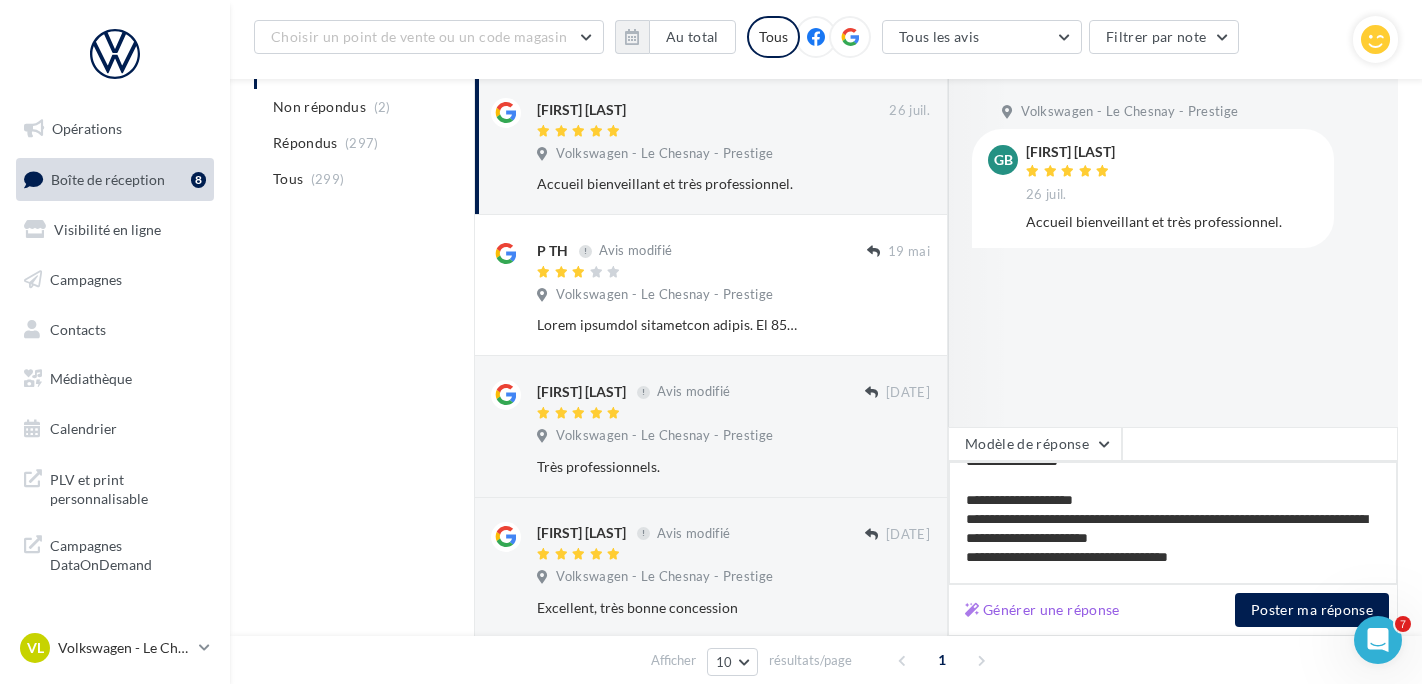 scroll, scrollTop: 0, scrollLeft: 0, axis: both 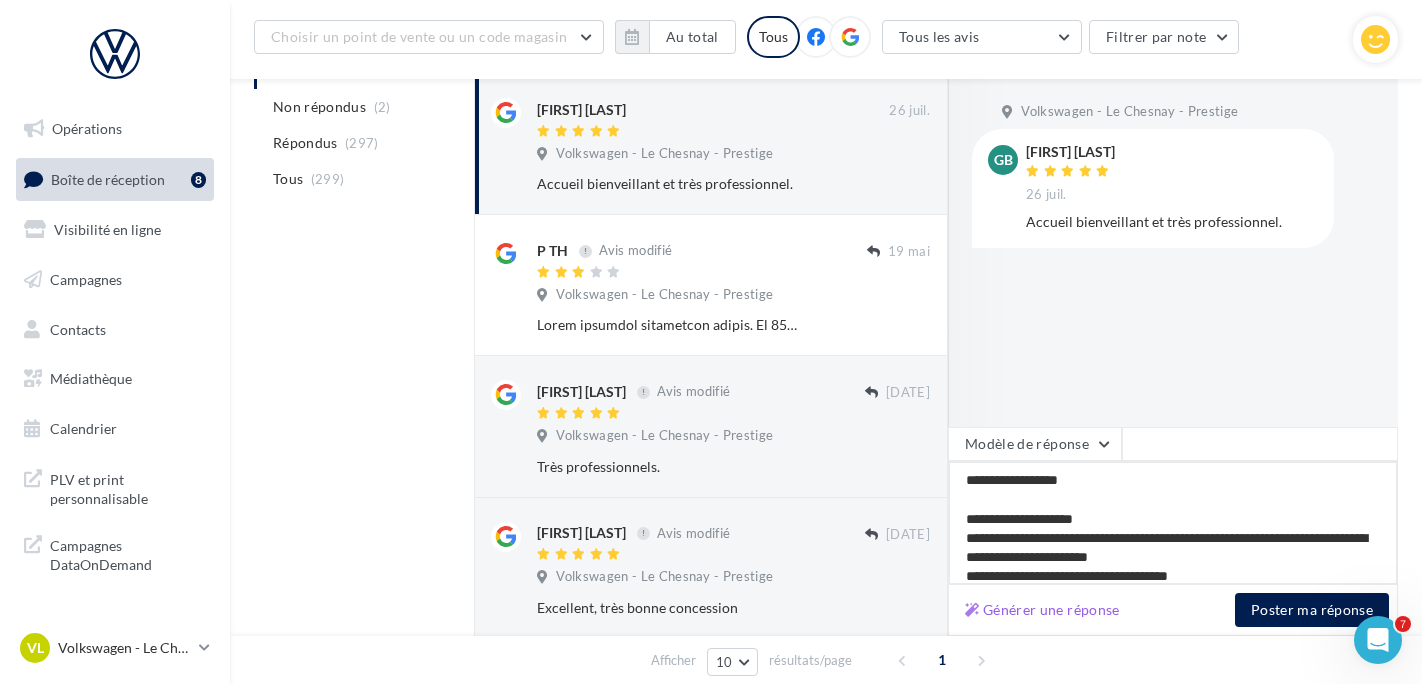drag, startPoint x: 1125, startPoint y: 520, endPoint x: 1109, endPoint y: 521, distance: 16.03122 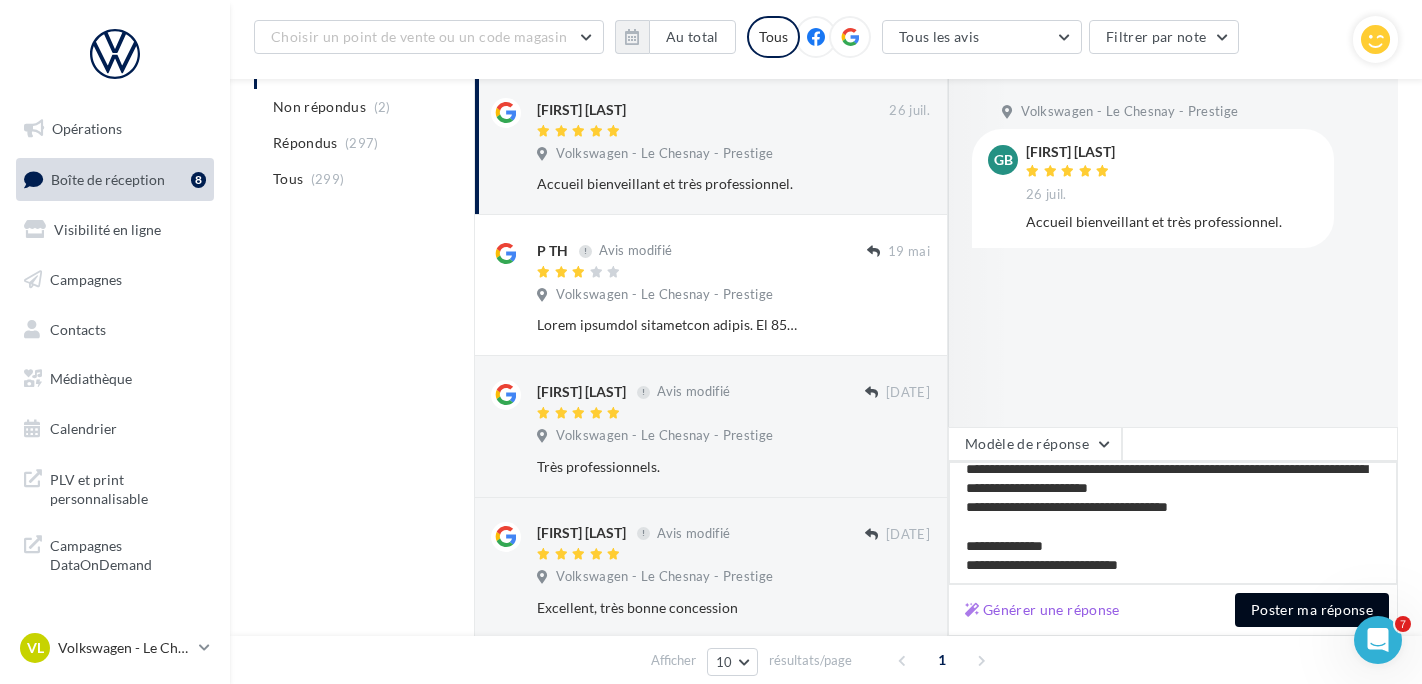 type on "**********" 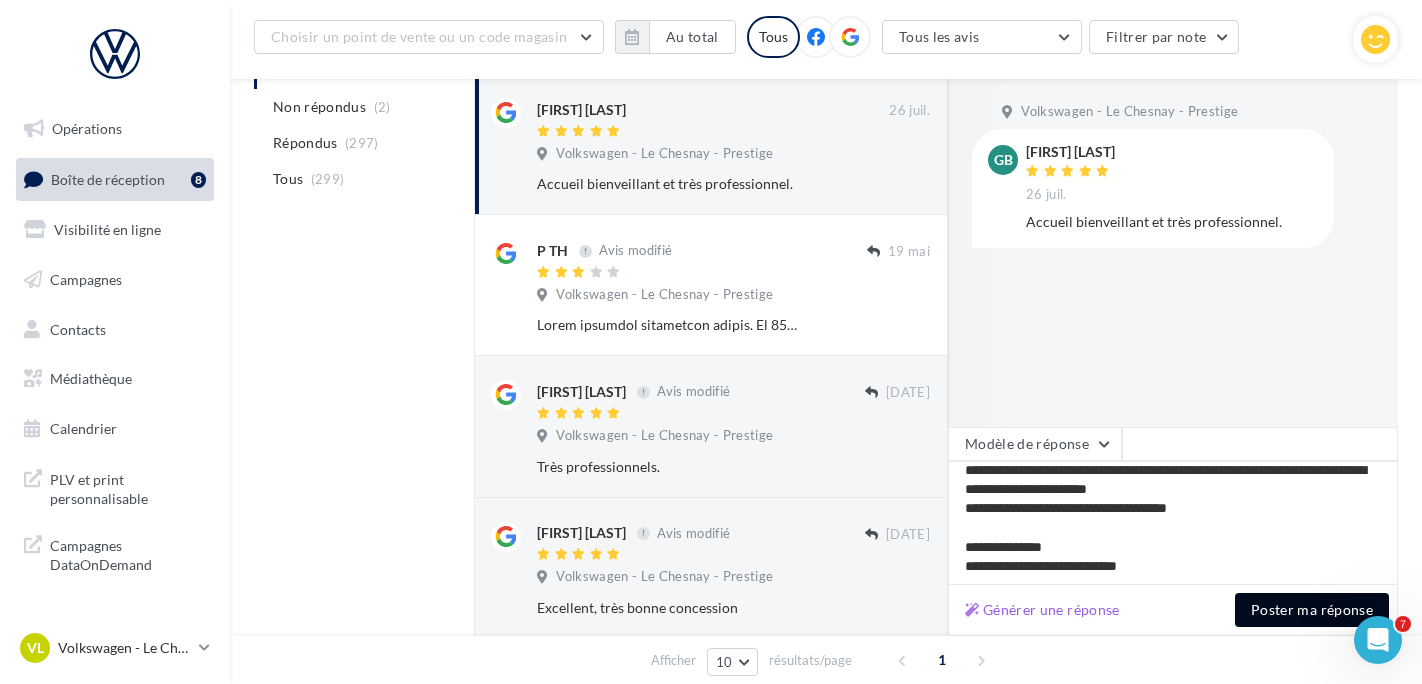 scroll, scrollTop: 67, scrollLeft: 0, axis: vertical 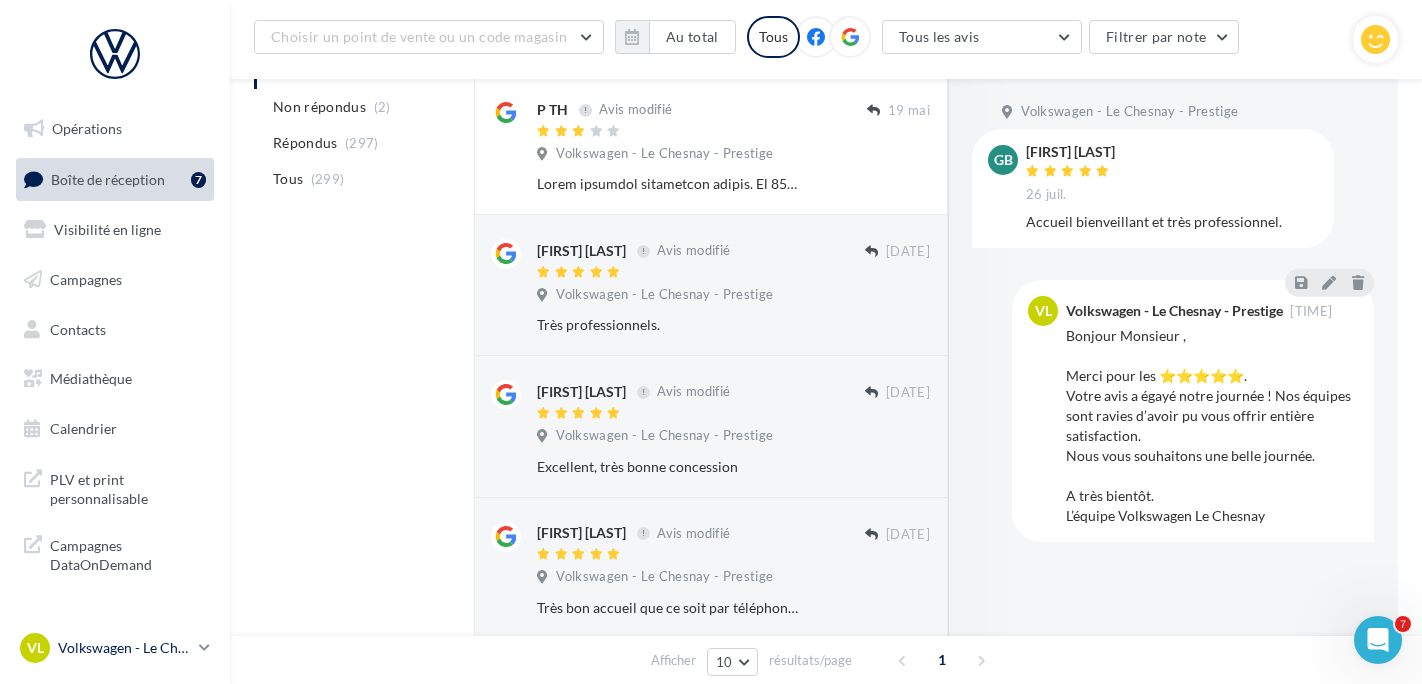 click on "Opérations
Boîte de réception
7
Visibilité en ligne
Campagnes
Contacts
Médiathèque
Calendrier" at bounding box center [115, 342] 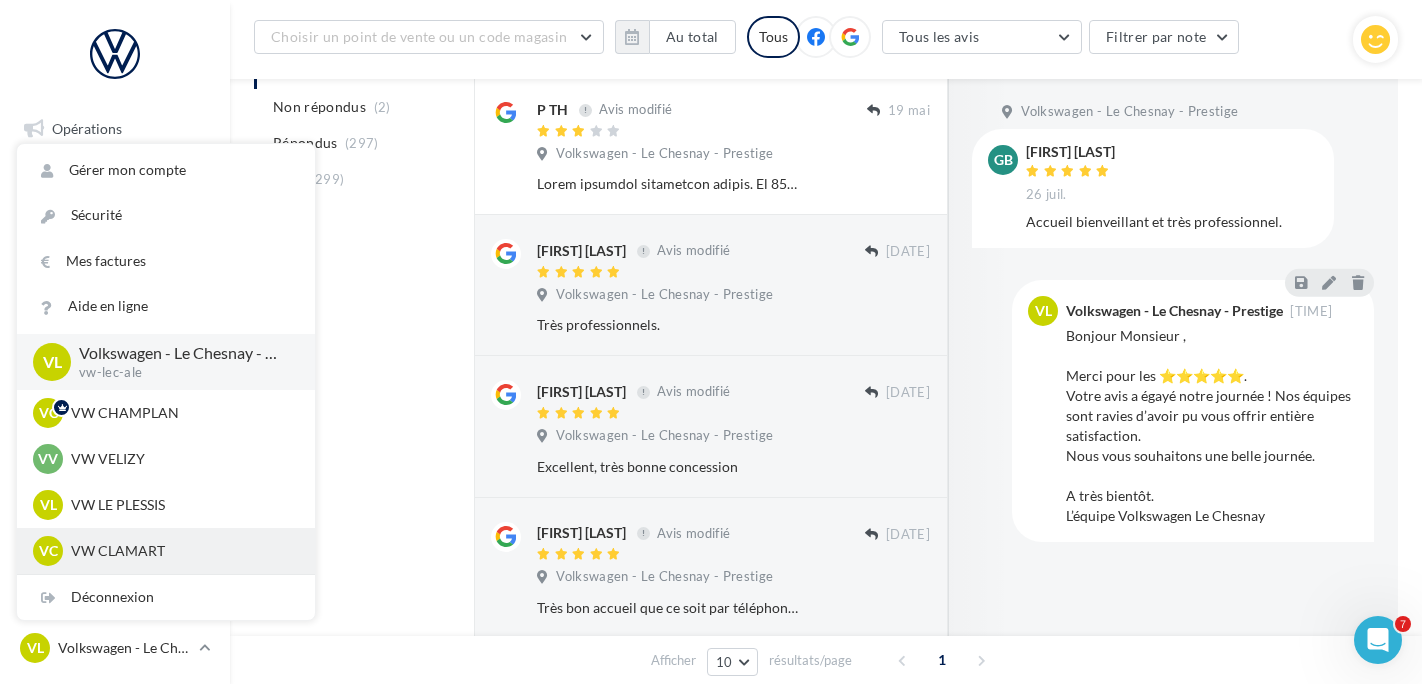 click on "VW CLAMART" at bounding box center [181, 551] 